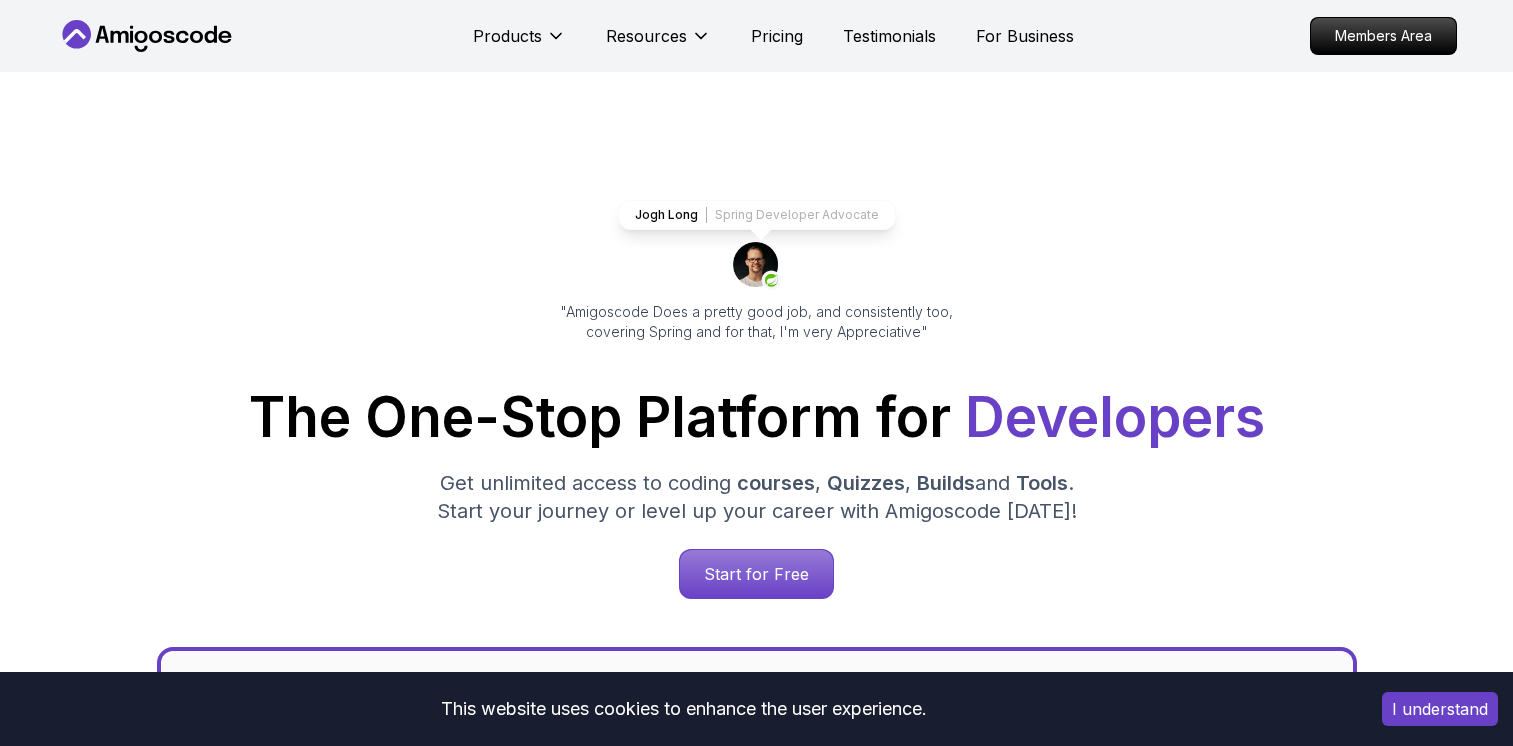 scroll, scrollTop: 0, scrollLeft: 0, axis: both 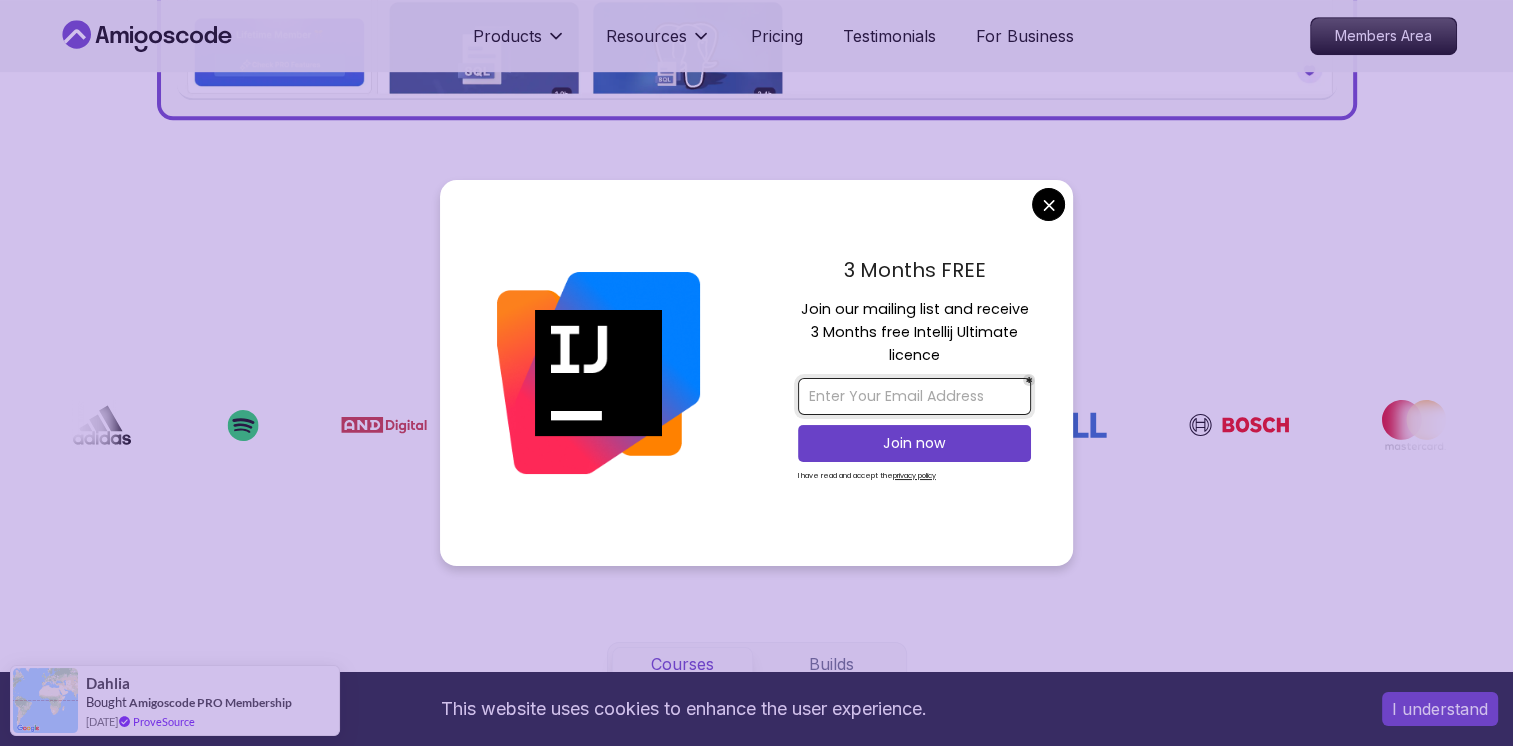 click at bounding box center (914, 396) 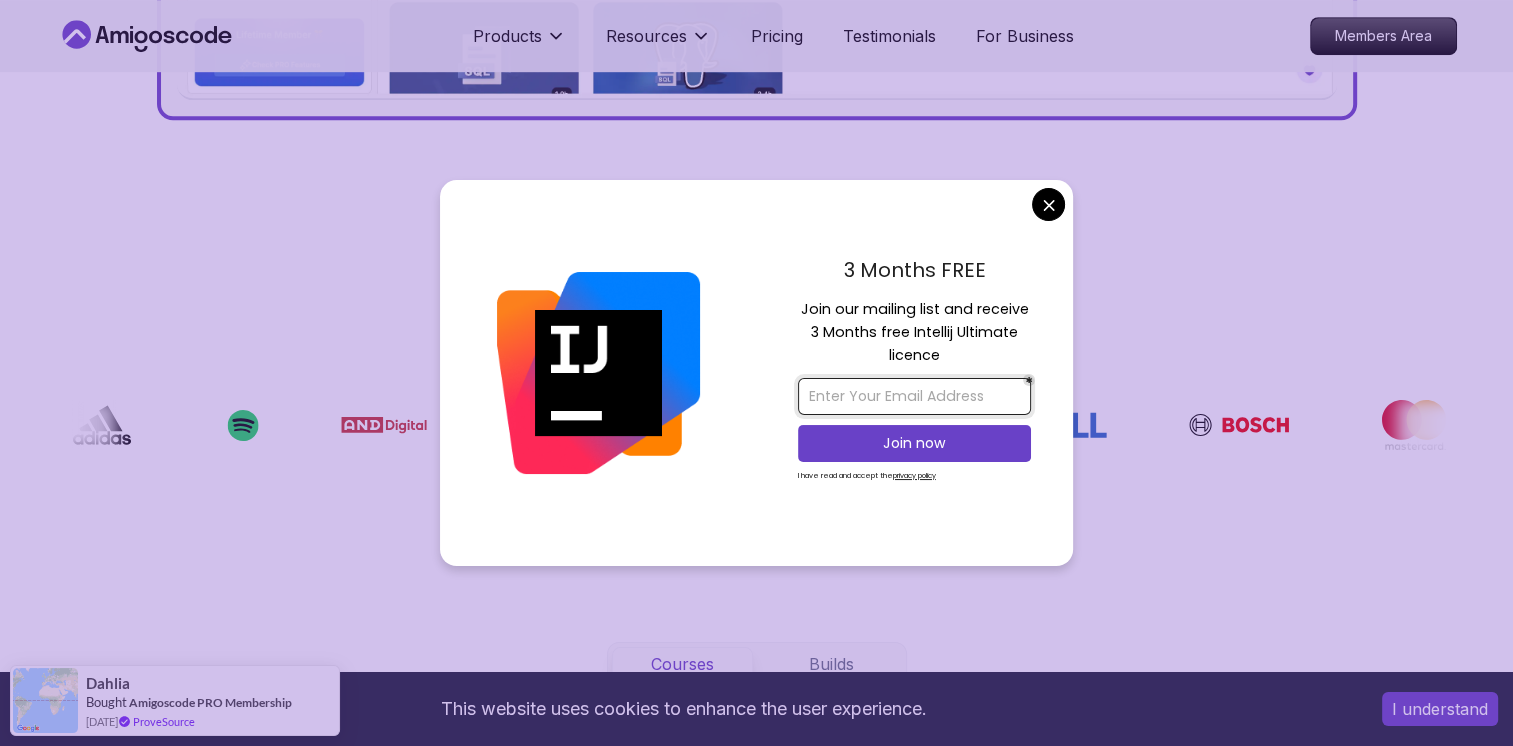 type on "[EMAIL_ADDRESS][DOMAIN_NAME]" 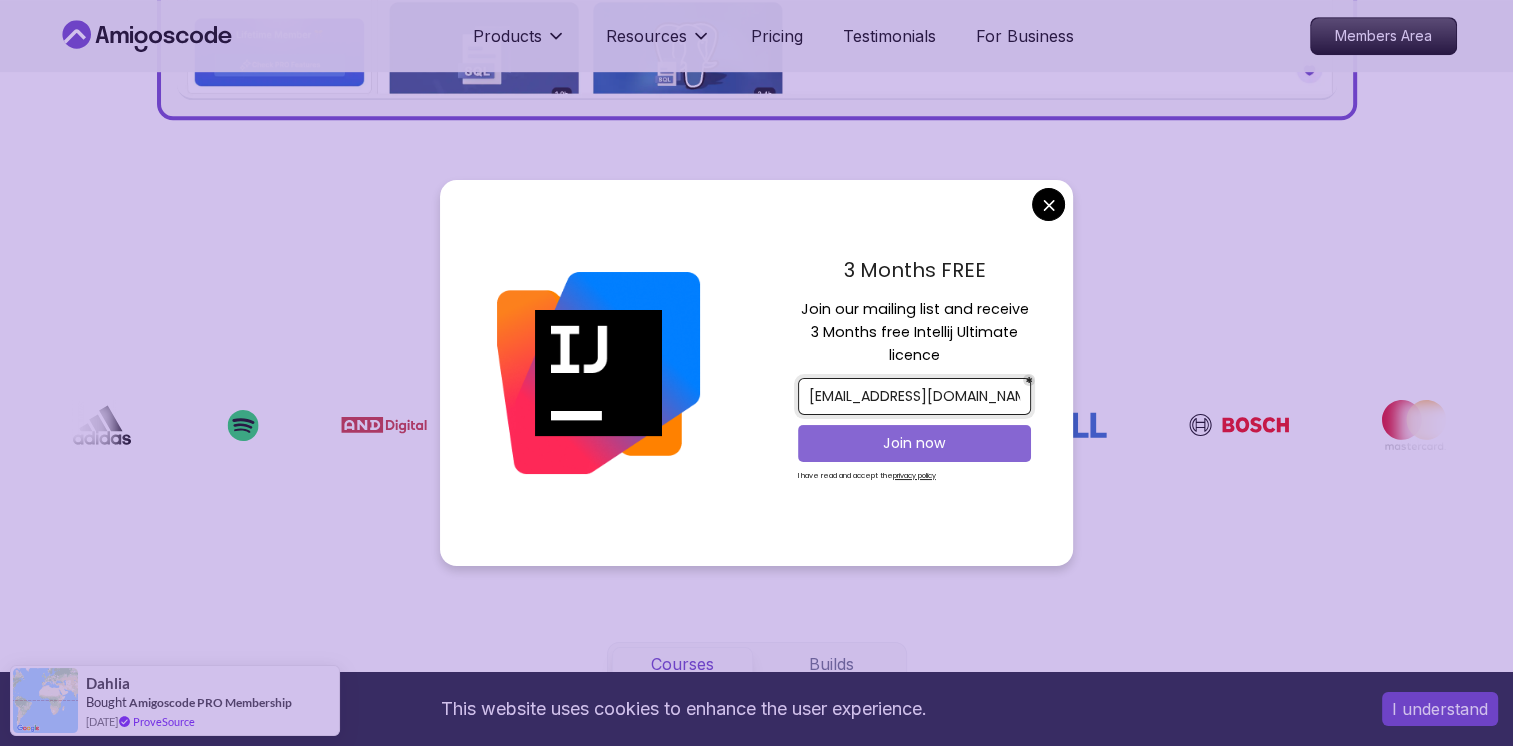 click on "Join now" at bounding box center (914, 443) 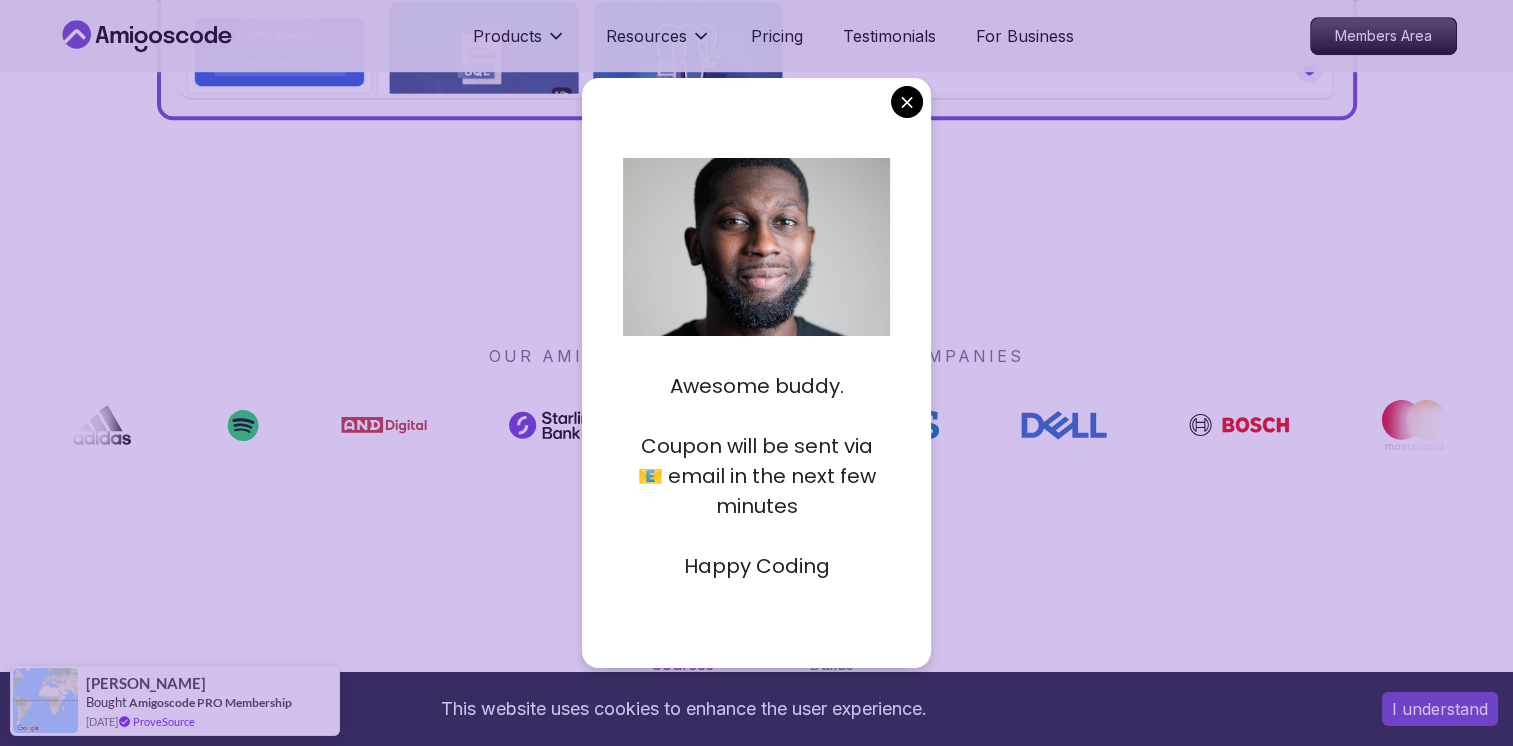 click at bounding box center [748, 296] 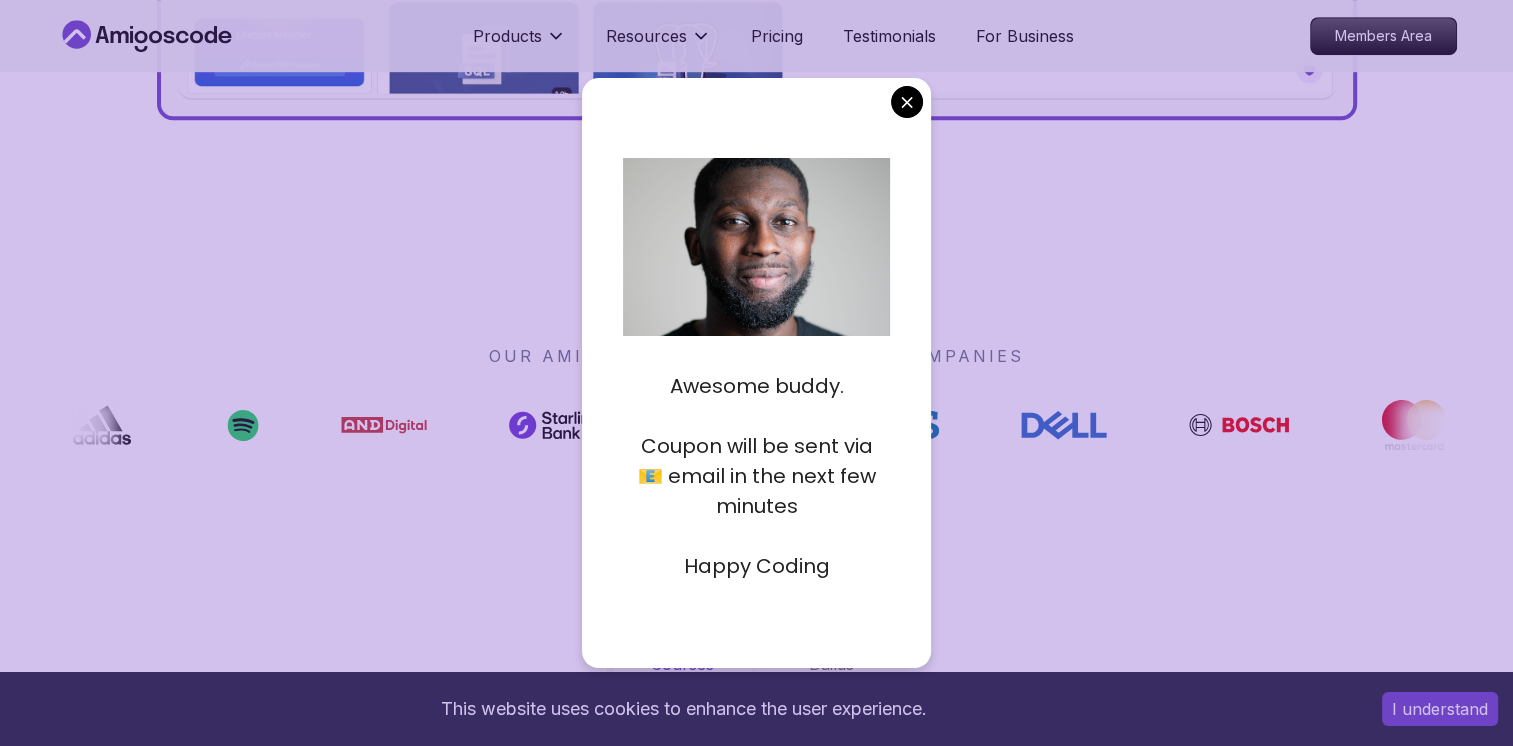 click on "This website uses cookies to enhance the user experience. I understand Products Resources Pricing Testimonials For Business Members Area Products Resources Pricing Testimonials For Business Members Area Jogh Long Spring Developer Advocate "Amigoscode Does a pretty good job, and consistently too, covering Spring and for that, I'm very Appreciative" The One-Stop Platform for   Developers Get unlimited access to coding   courses ,   Quizzes ,   Builds  and   Tools . Start your journey or level up your career with Amigoscode [DATE]! Start for Free [URL][DOMAIN_NAME] OUR AMIGO STUDENTS WORK IN TOP COMPANIES Courses Builds Discover Amigoscode's Latest   Premium Courses! Get unlimited access to coding   courses ,   Quizzes ,   Builds  and   Tools . Start your journey or level up your career with Amigoscode [DATE]! Browse all  courses Advanced Spring Boot Pro Dive deep into Spring Boot with our advanced course, designed to take your skills from intermediate to expert level. NEW Spring Boot for Beginners" at bounding box center (756, 4545) 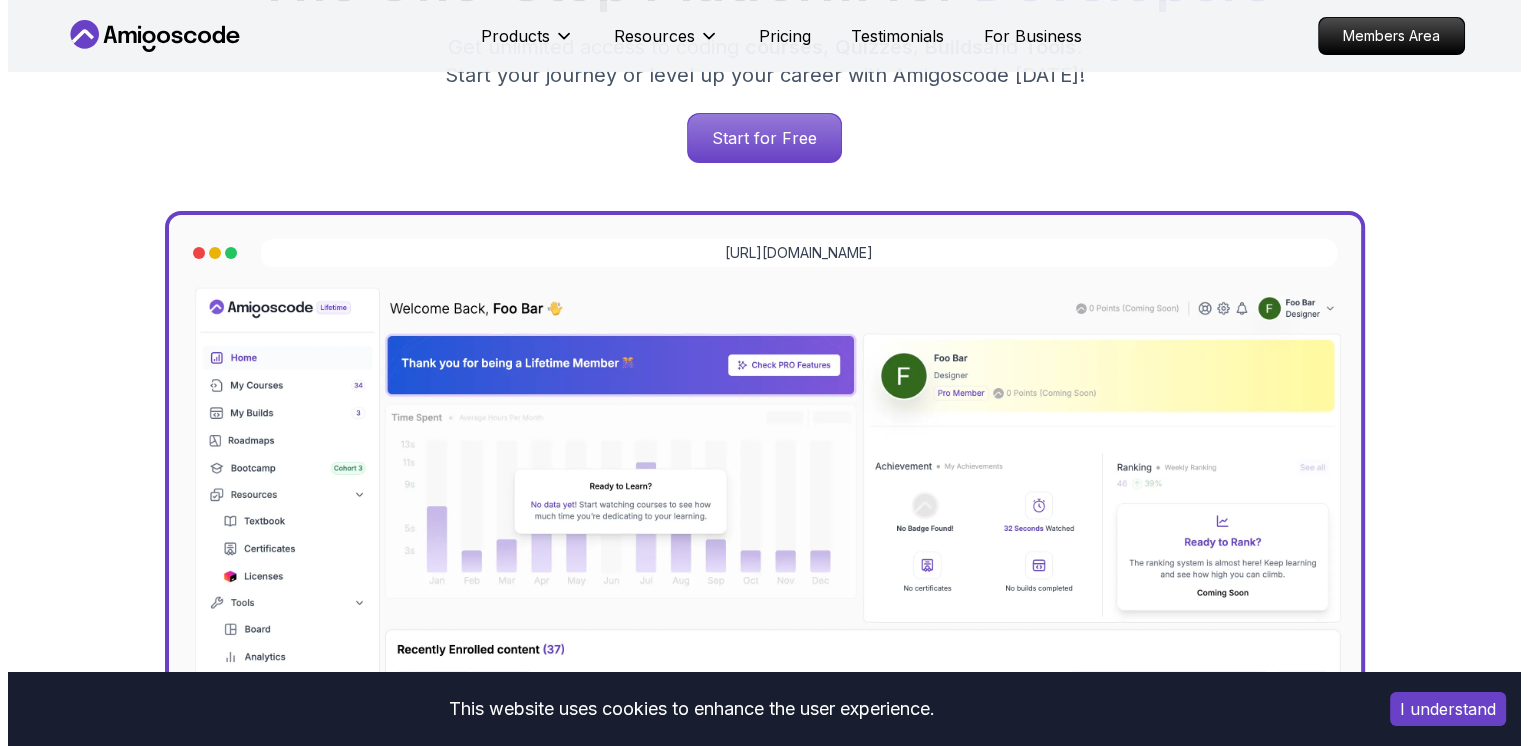 scroll, scrollTop: 0, scrollLeft: 0, axis: both 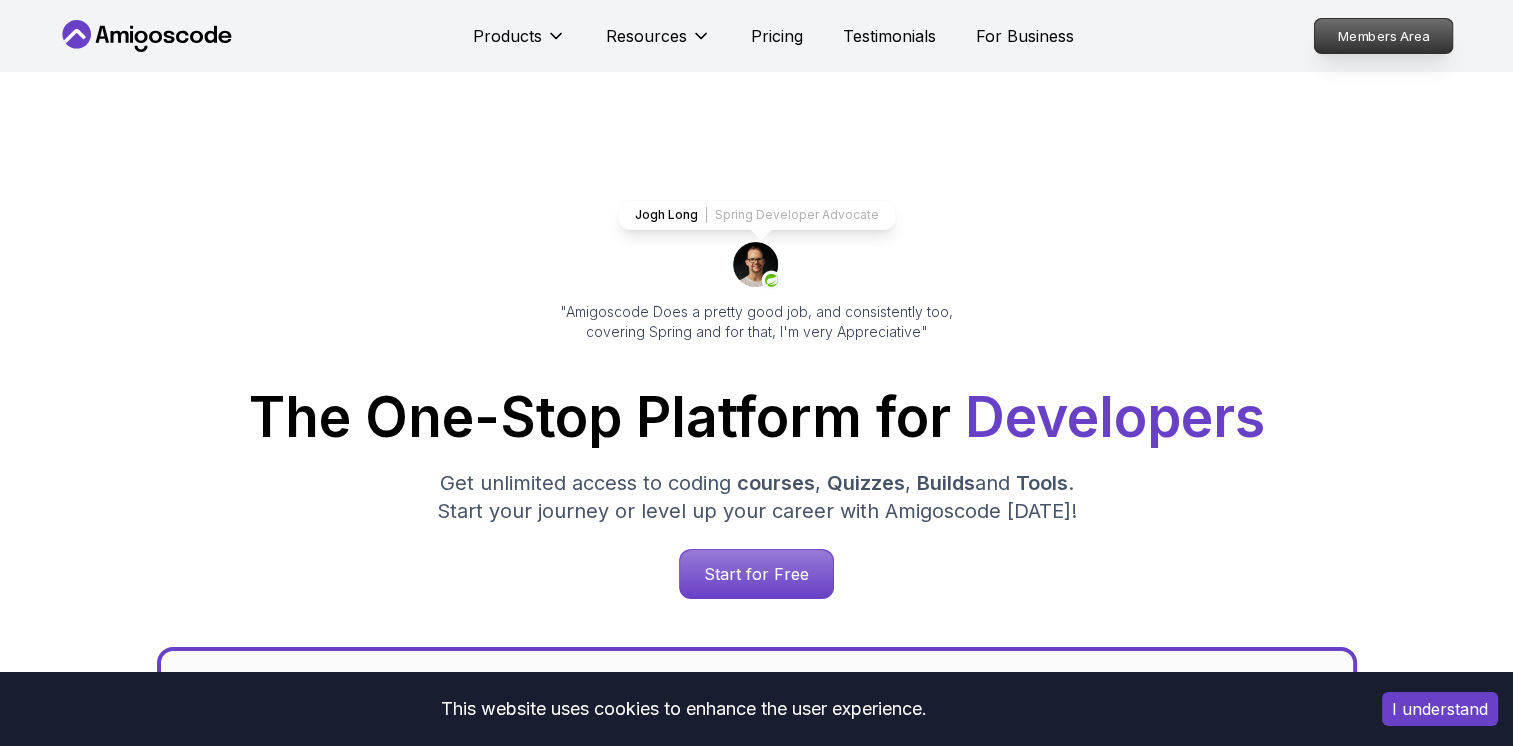 click on "Members Area" at bounding box center (1383, 36) 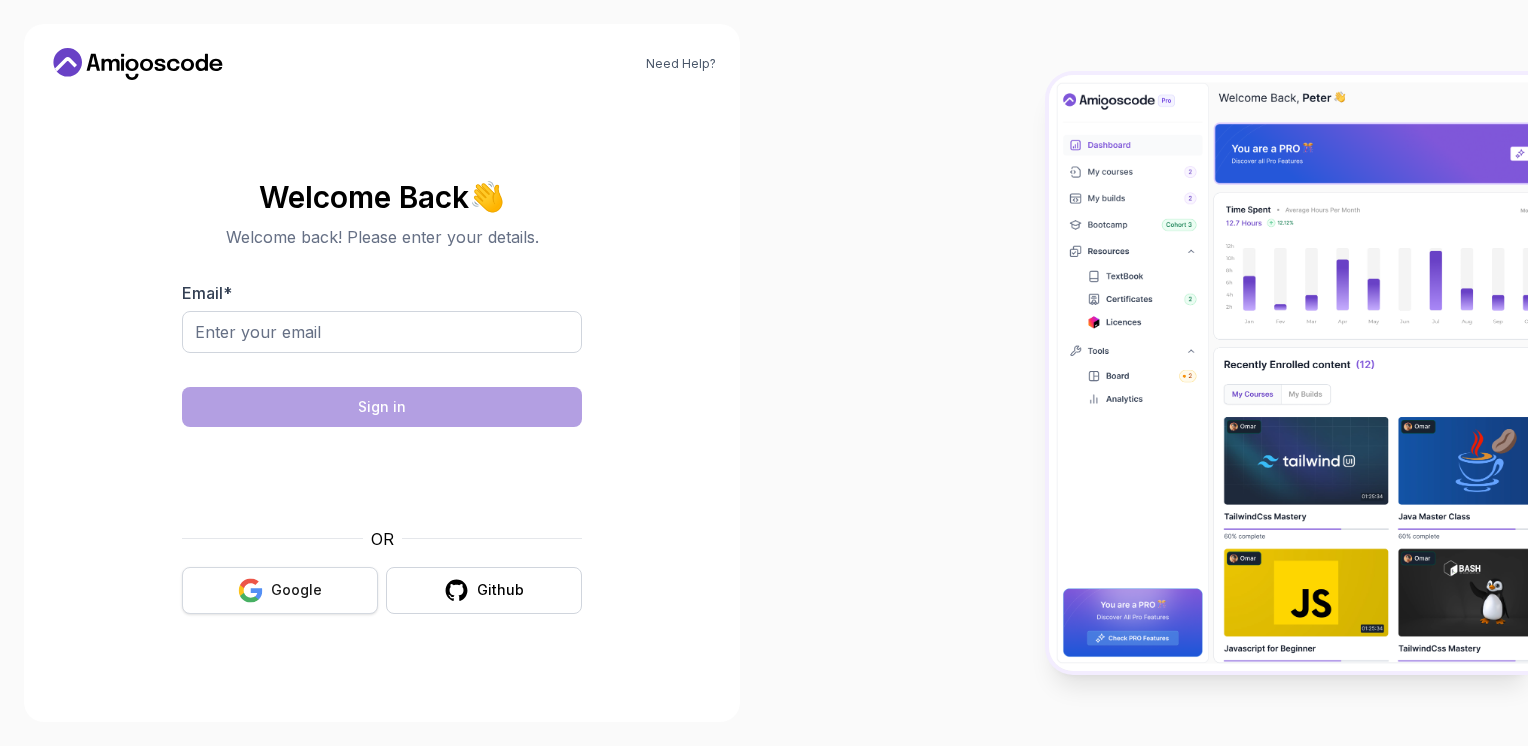 click on "Google" at bounding box center (280, 590) 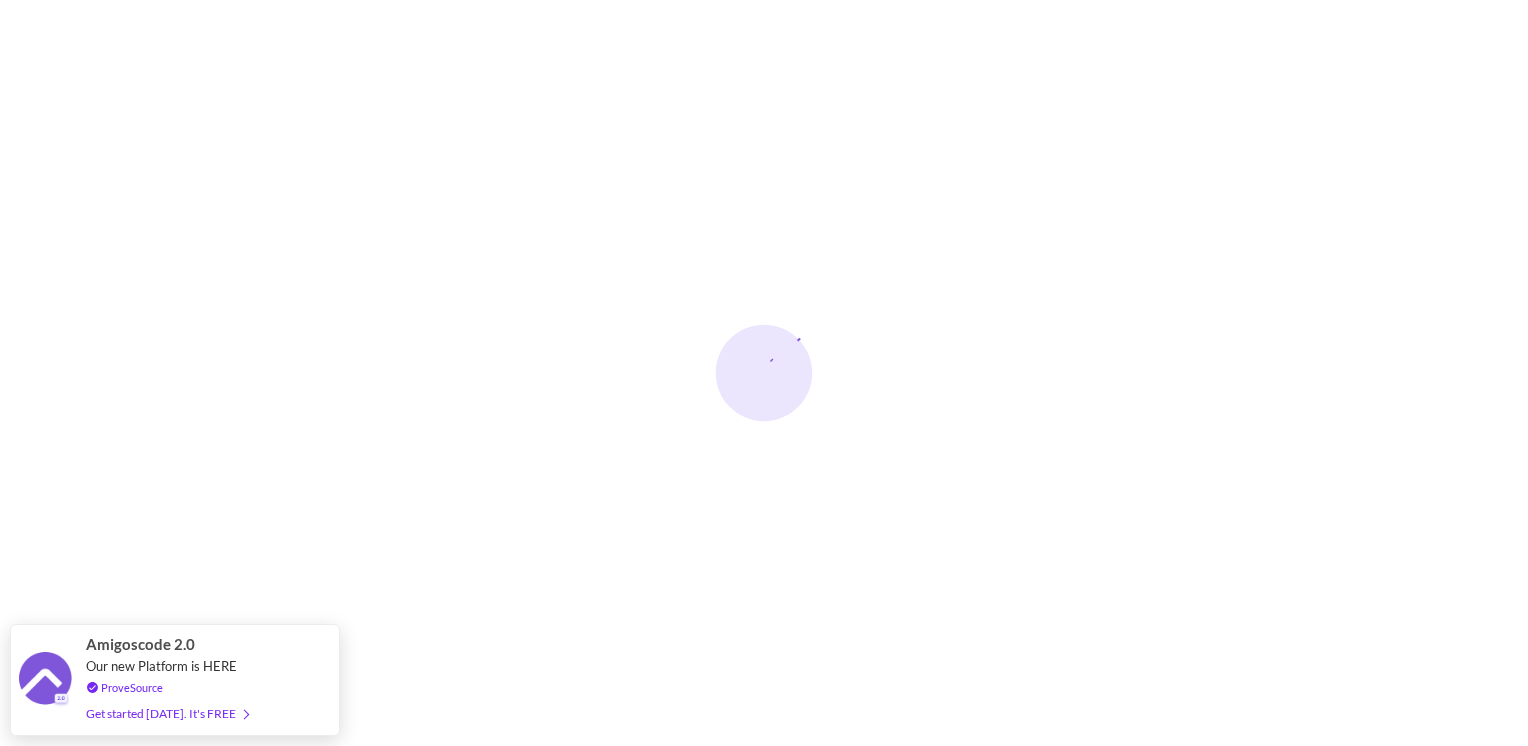 scroll, scrollTop: 0, scrollLeft: 0, axis: both 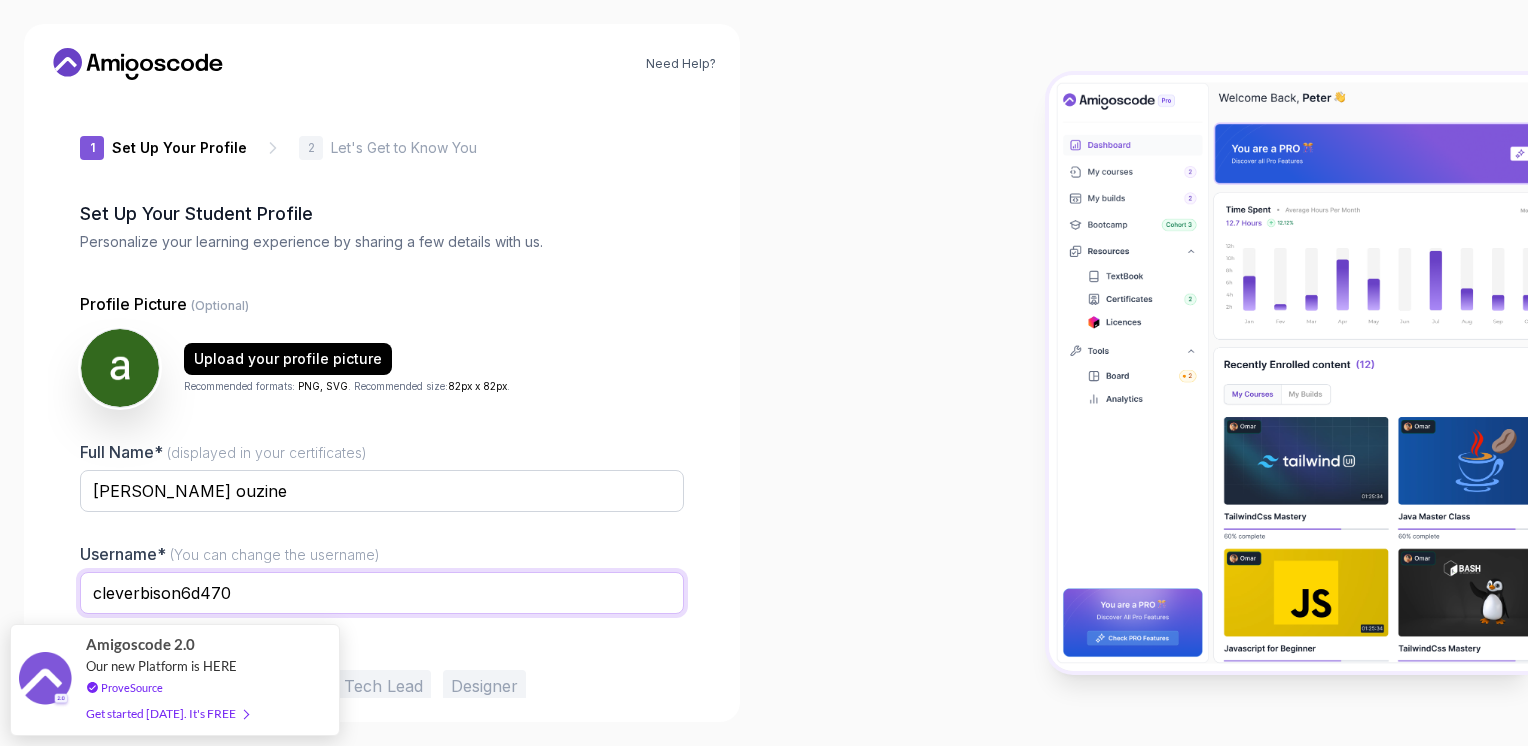 drag, startPoint x: 252, startPoint y: 594, endPoint x: 56, endPoint y: 579, distance: 196.57314 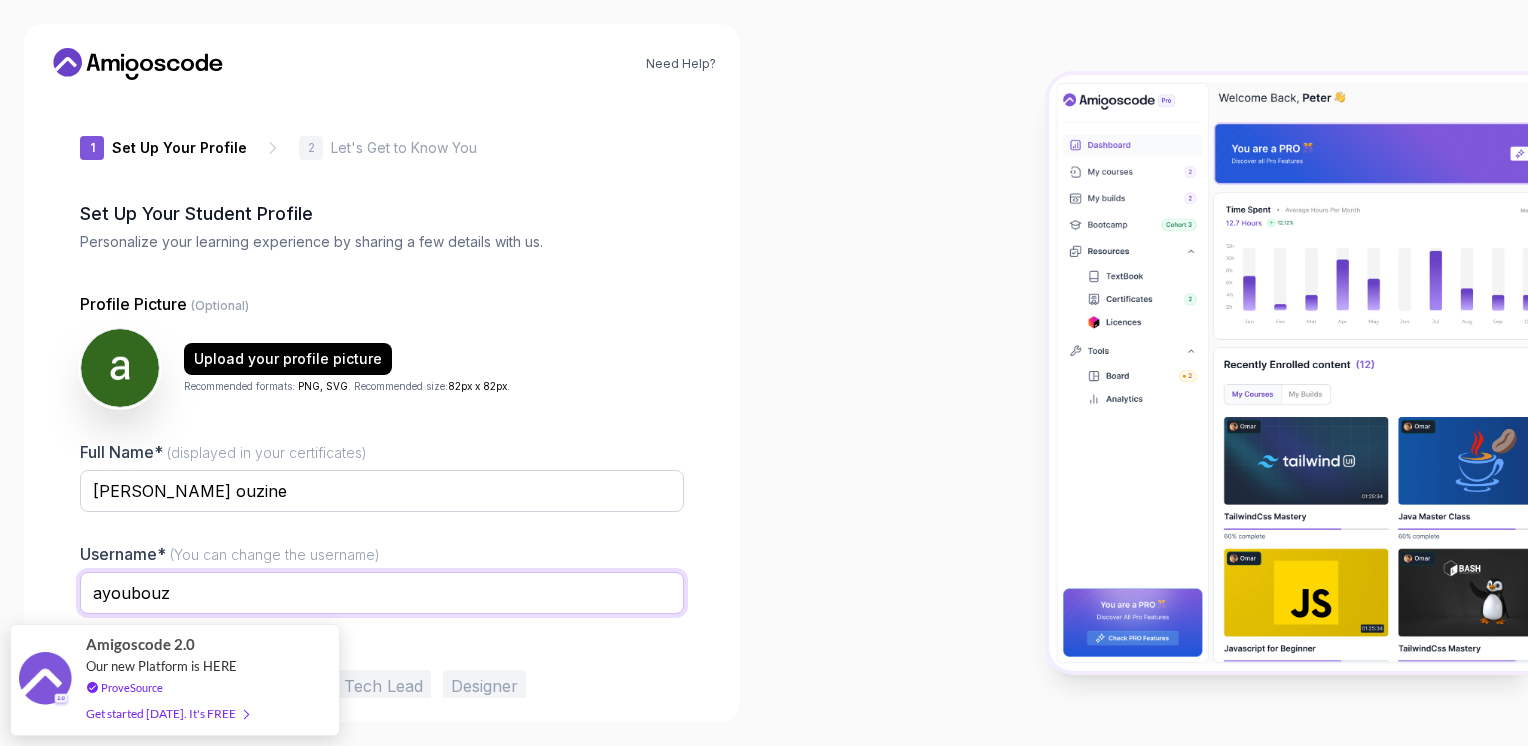 type on "ayoubouz" 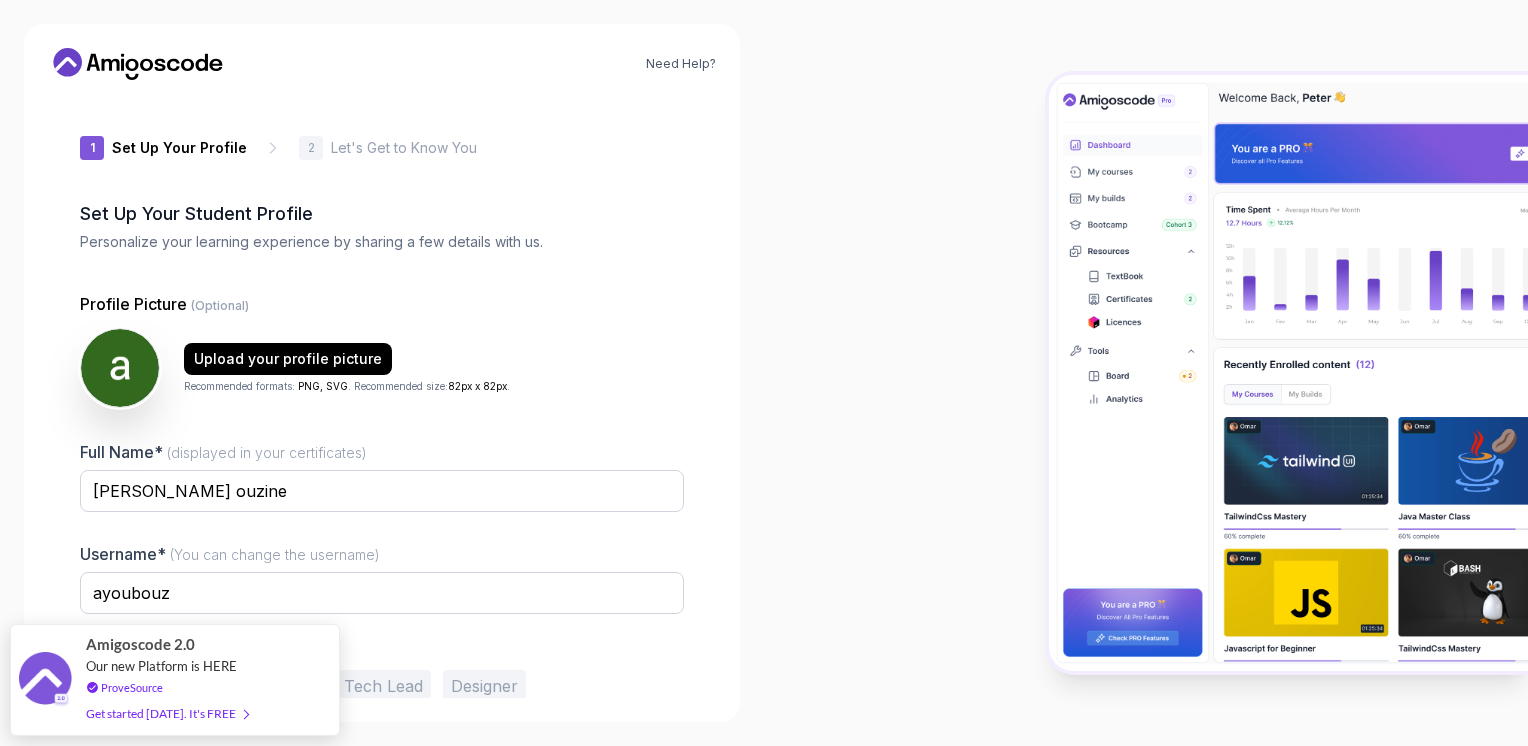 click at bounding box center [1146, 373] 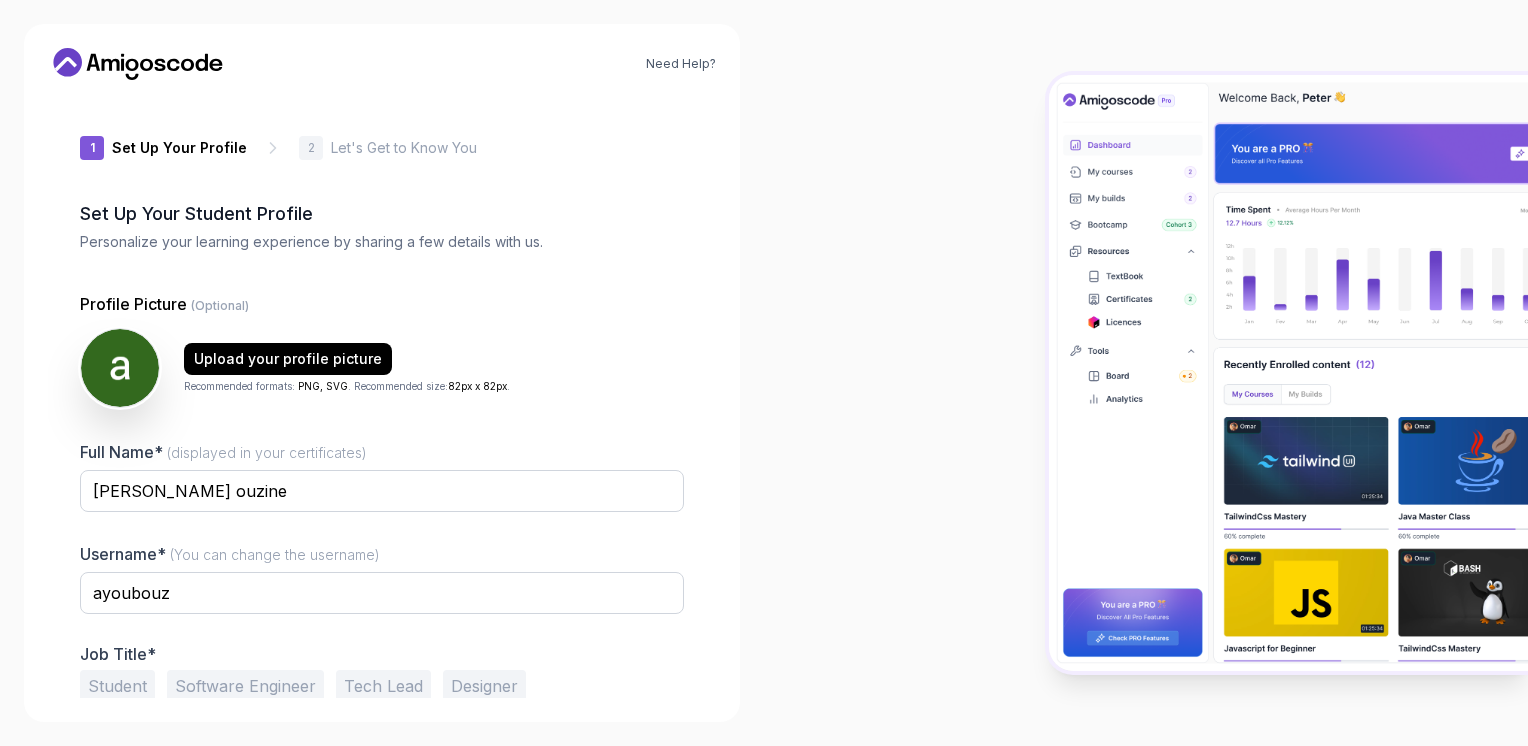 click on "Student" at bounding box center (117, 686) 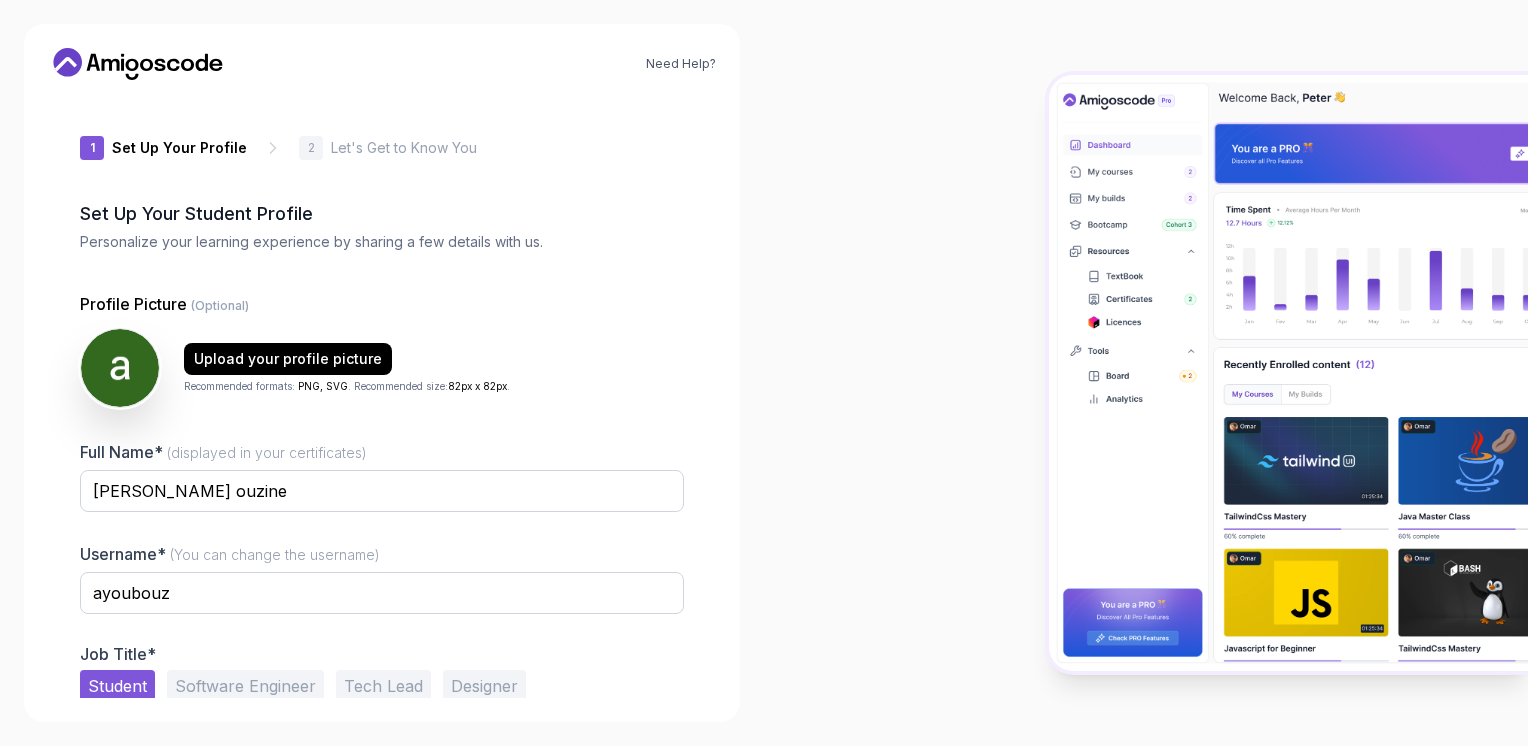 scroll, scrollTop: 87, scrollLeft: 0, axis: vertical 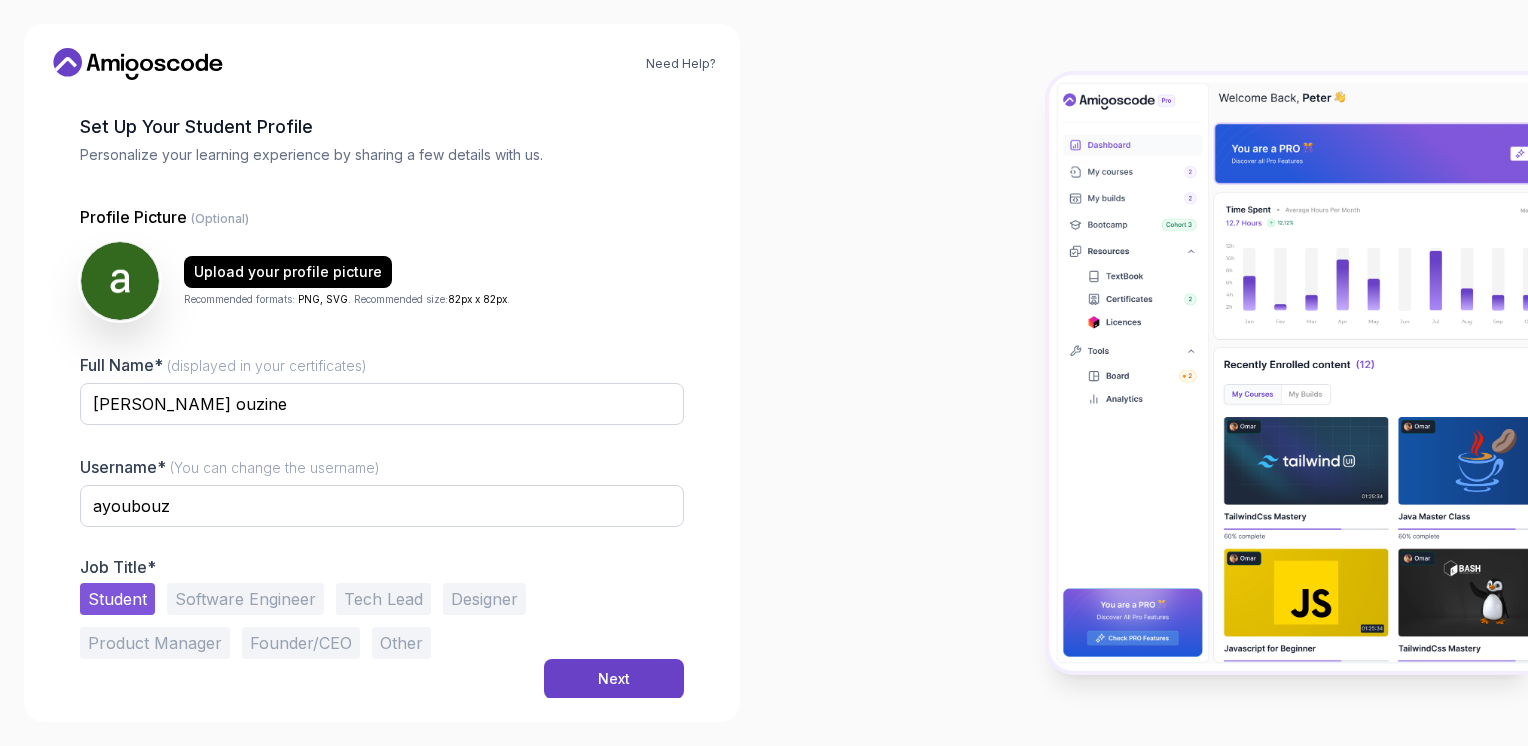 click on "Other" at bounding box center [401, 643] 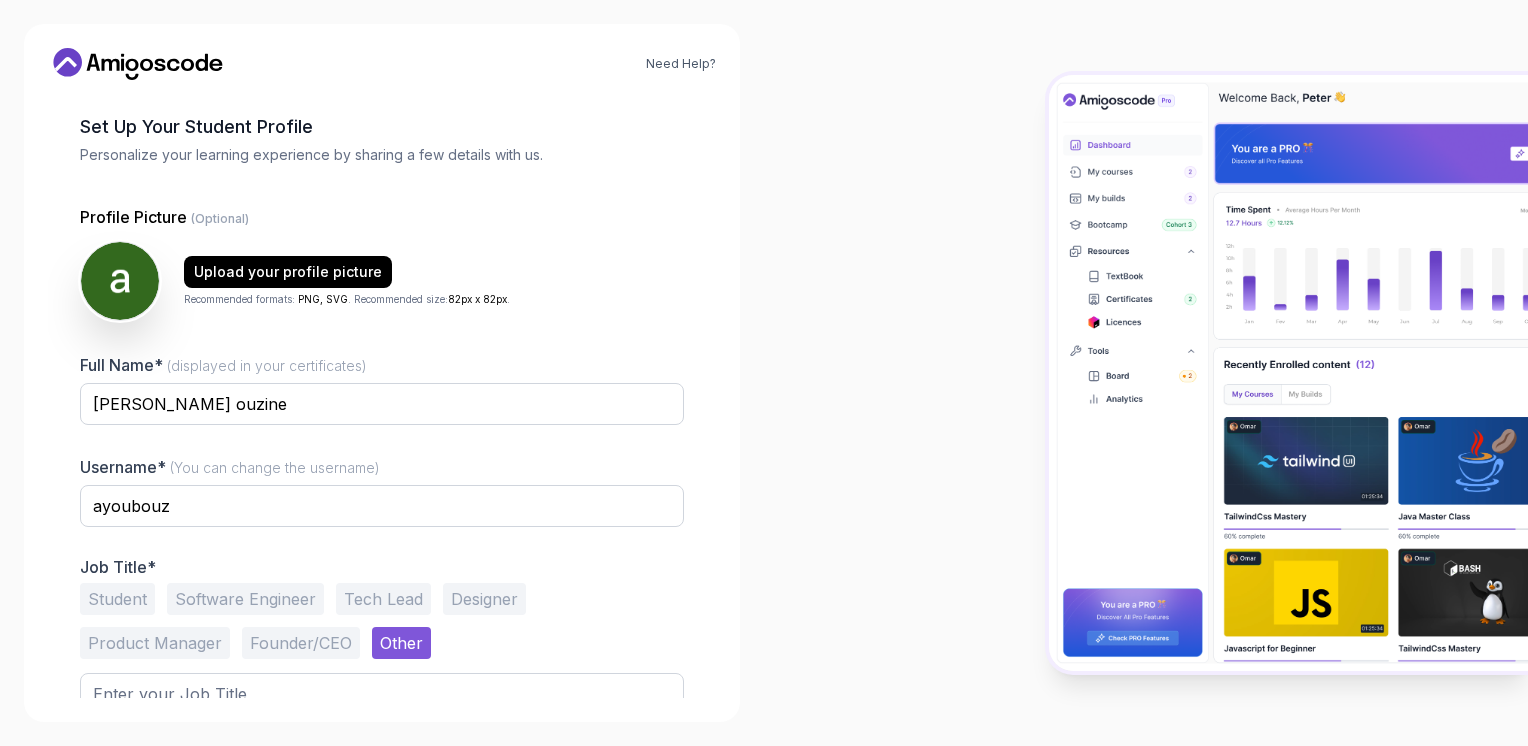 scroll, scrollTop: 164, scrollLeft: 0, axis: vertical 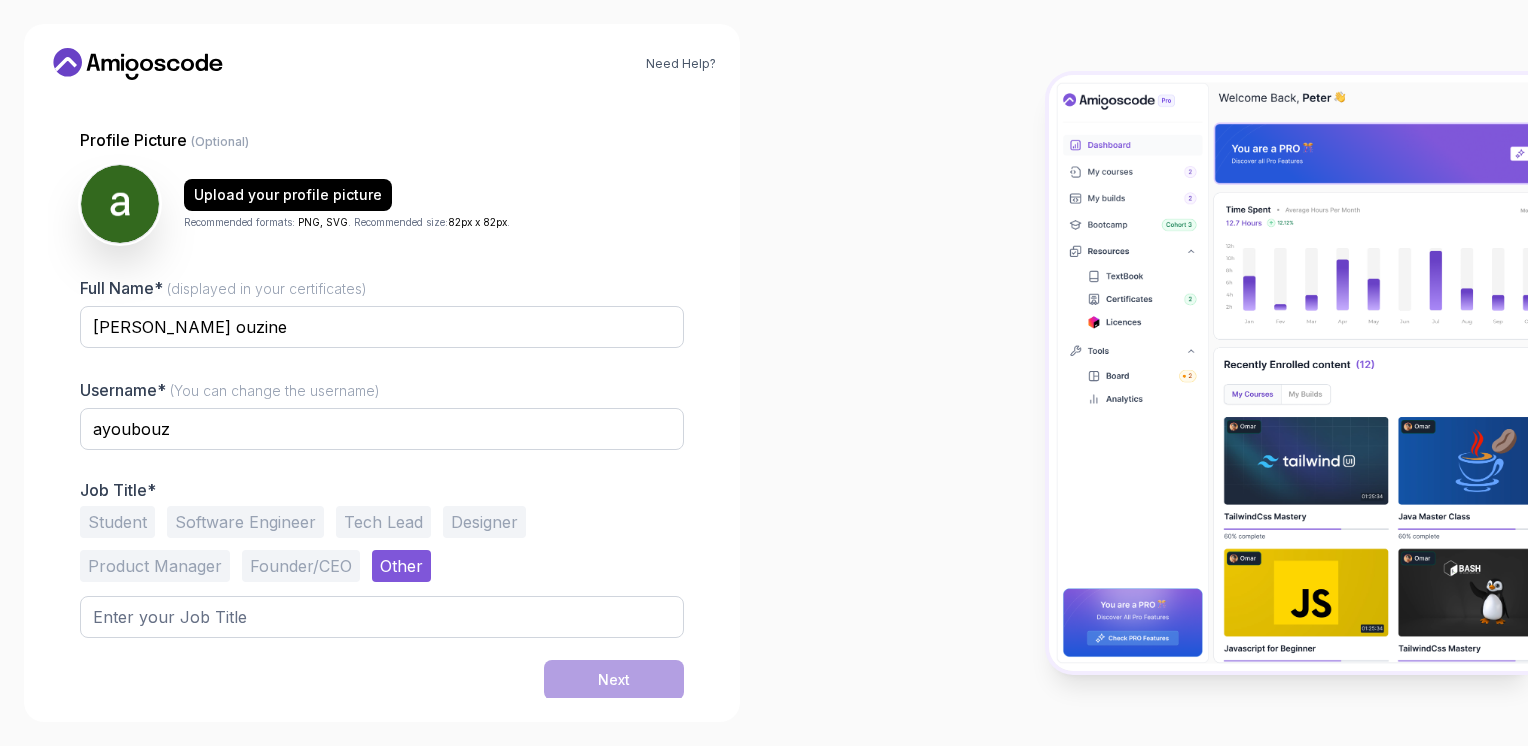 click on "Student" at bounding box center [117, 522] 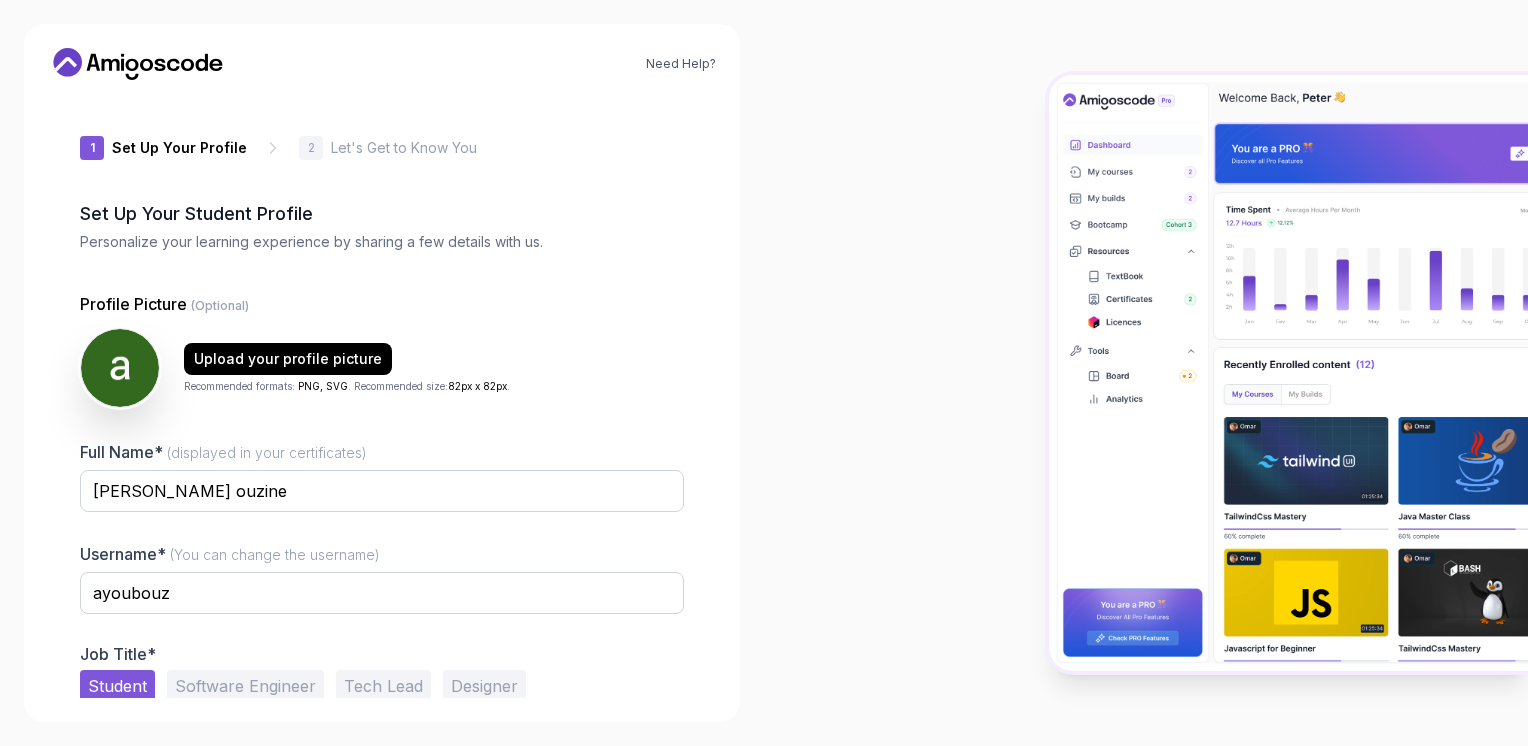 scroll, scrollTop: 87, scrollLeft: 0, axis: vertical 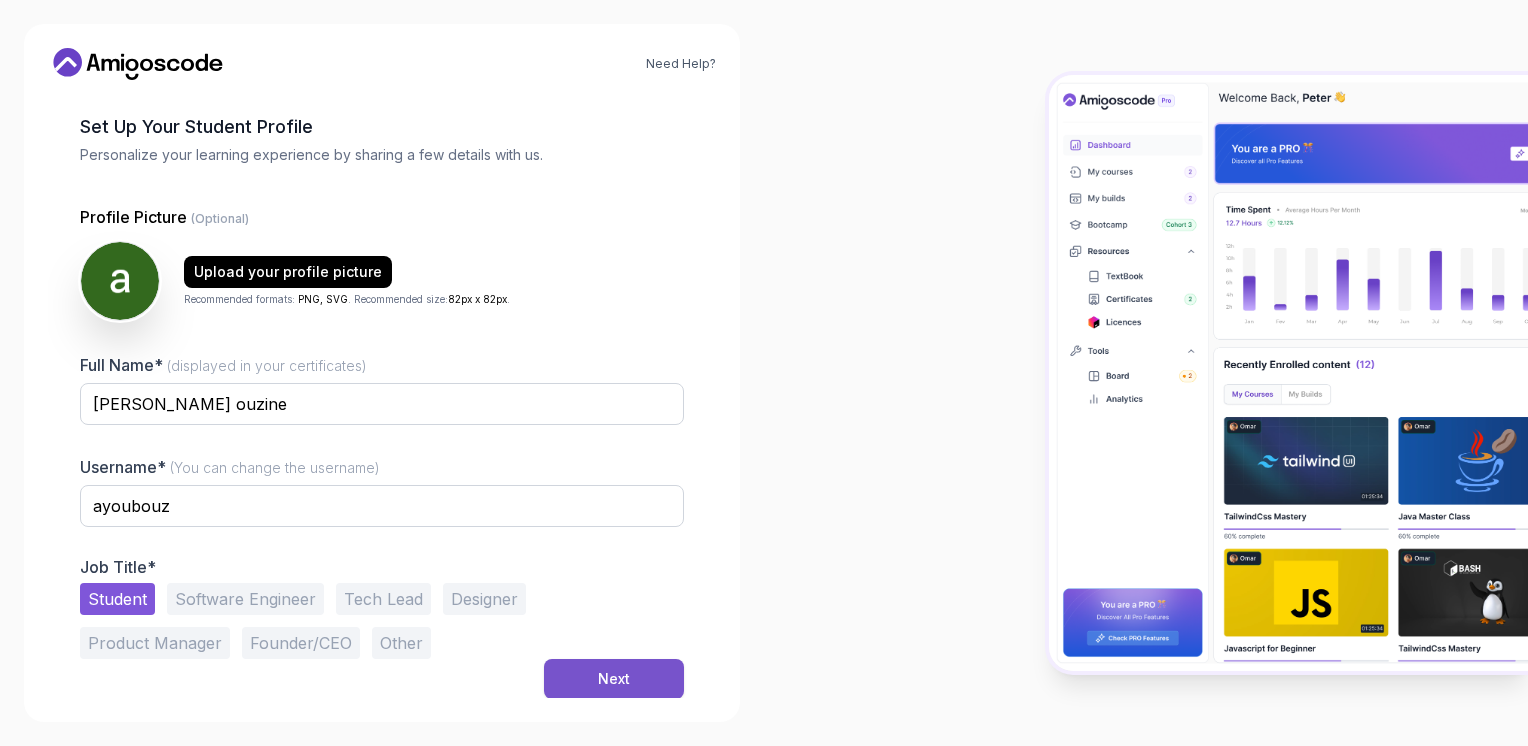 click on "Next" at bounding box center [614, 679] 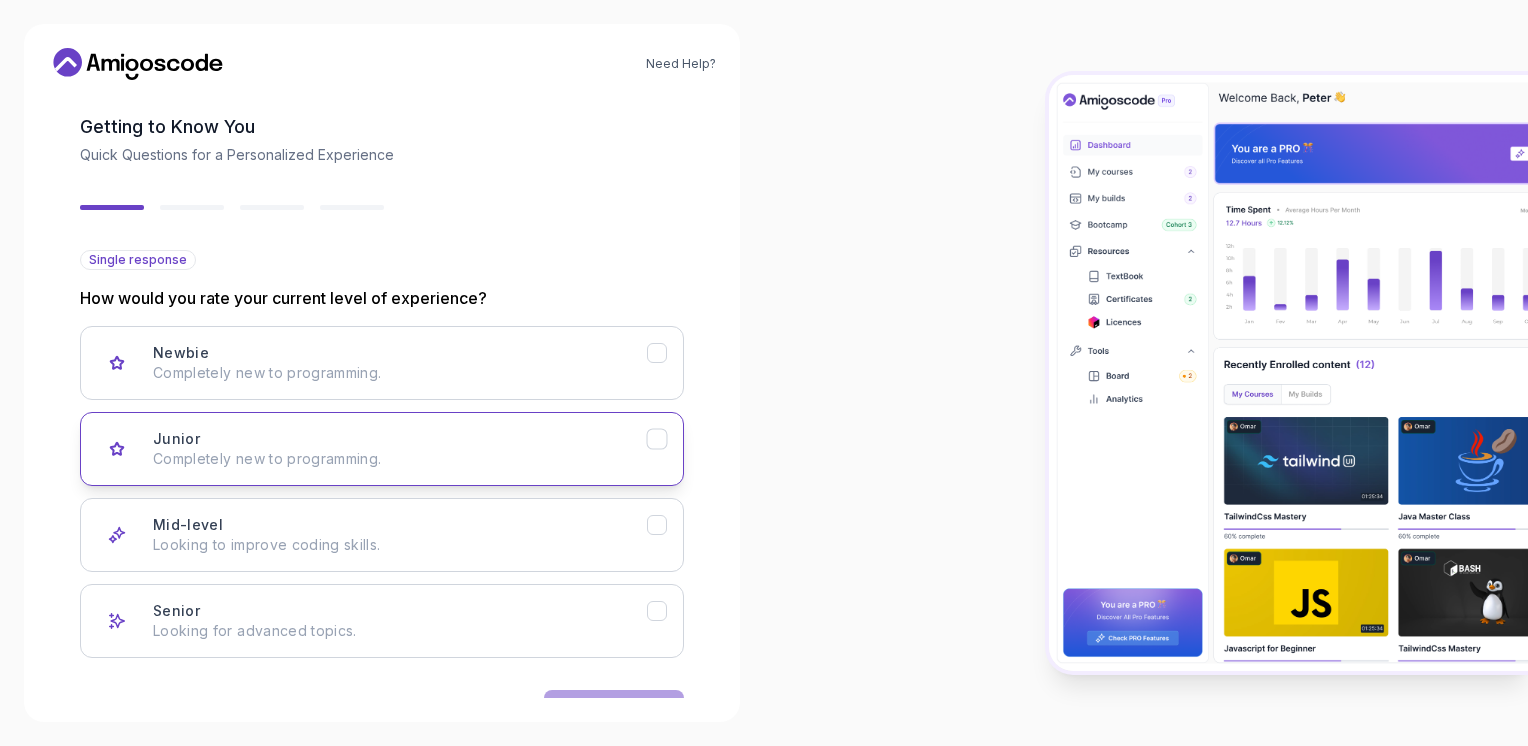 click 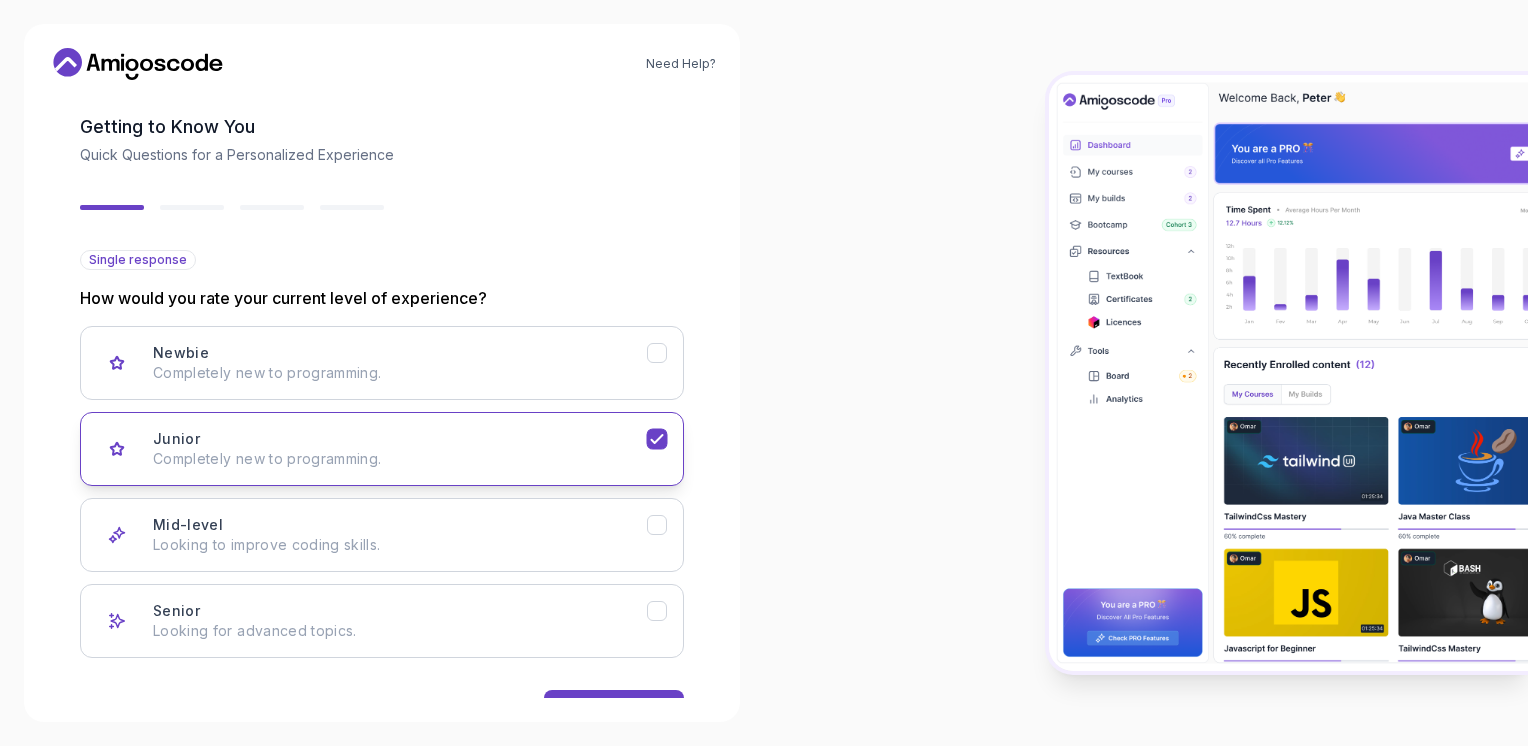 scroll, scrollTop: 148, scrollLeft: 0, axis: vertical 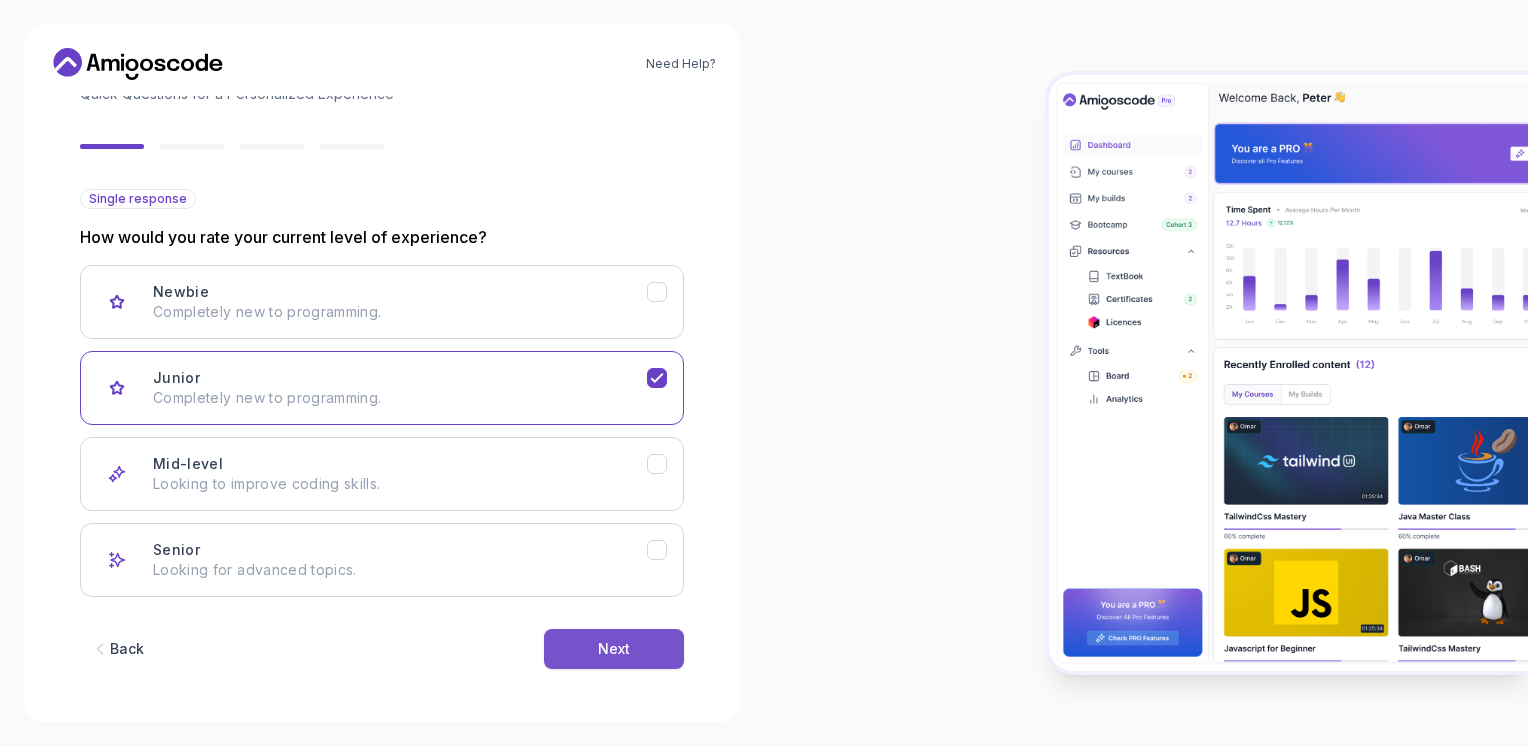 click on "Next" at bounding box center (614, 649) 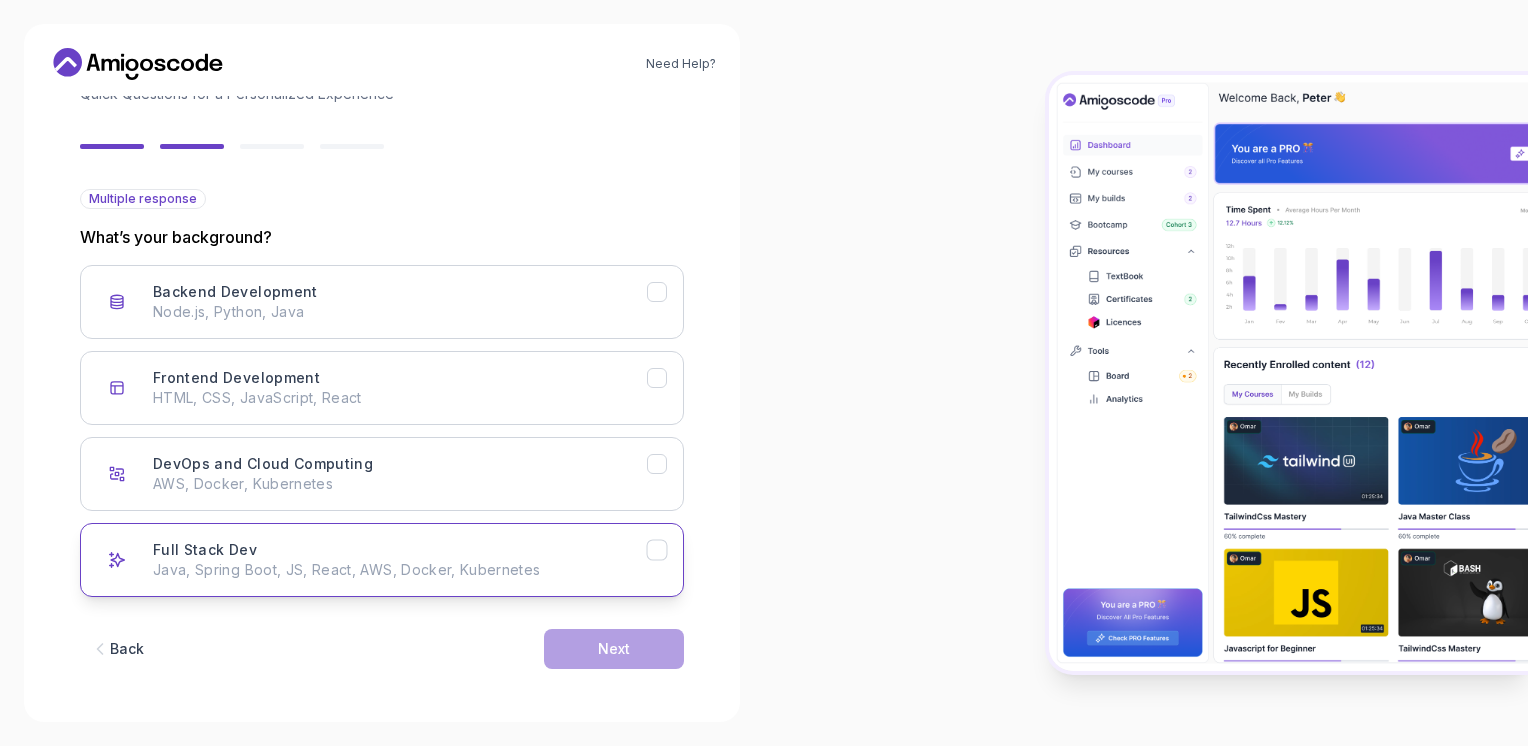 click 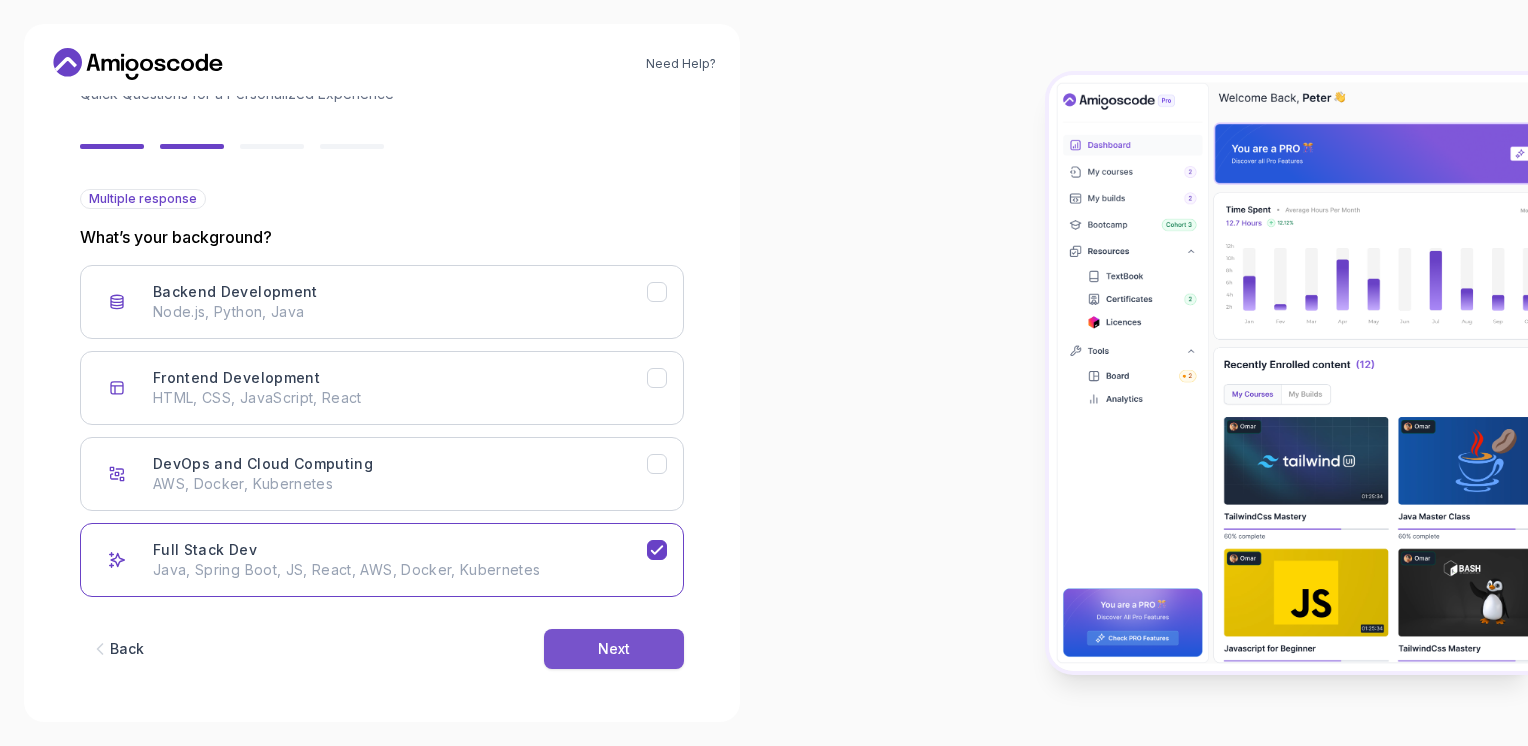 click on "Next" at bounding box center (614, 649) 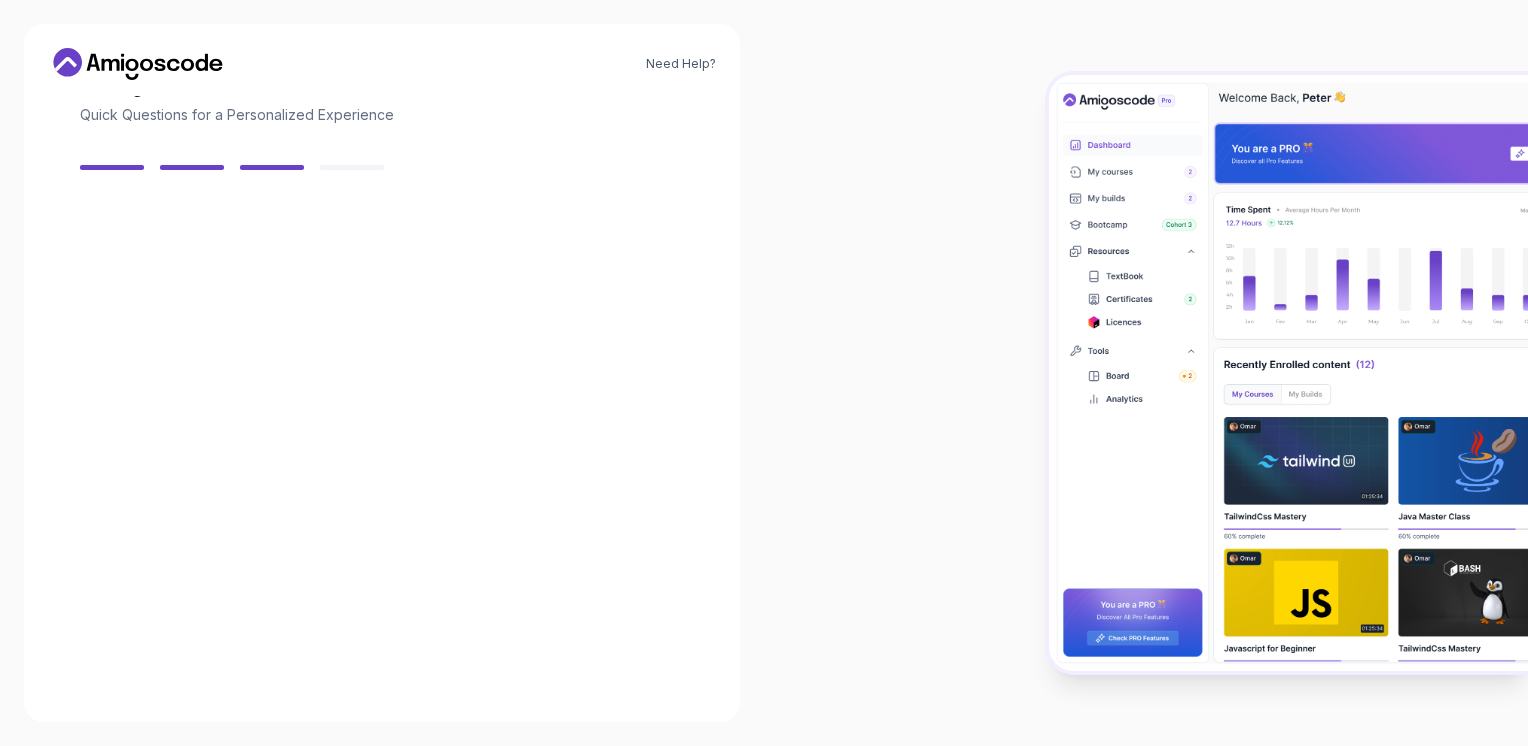 scroll, scrollTop: 126, scrollLeft: 0, axis: vertical 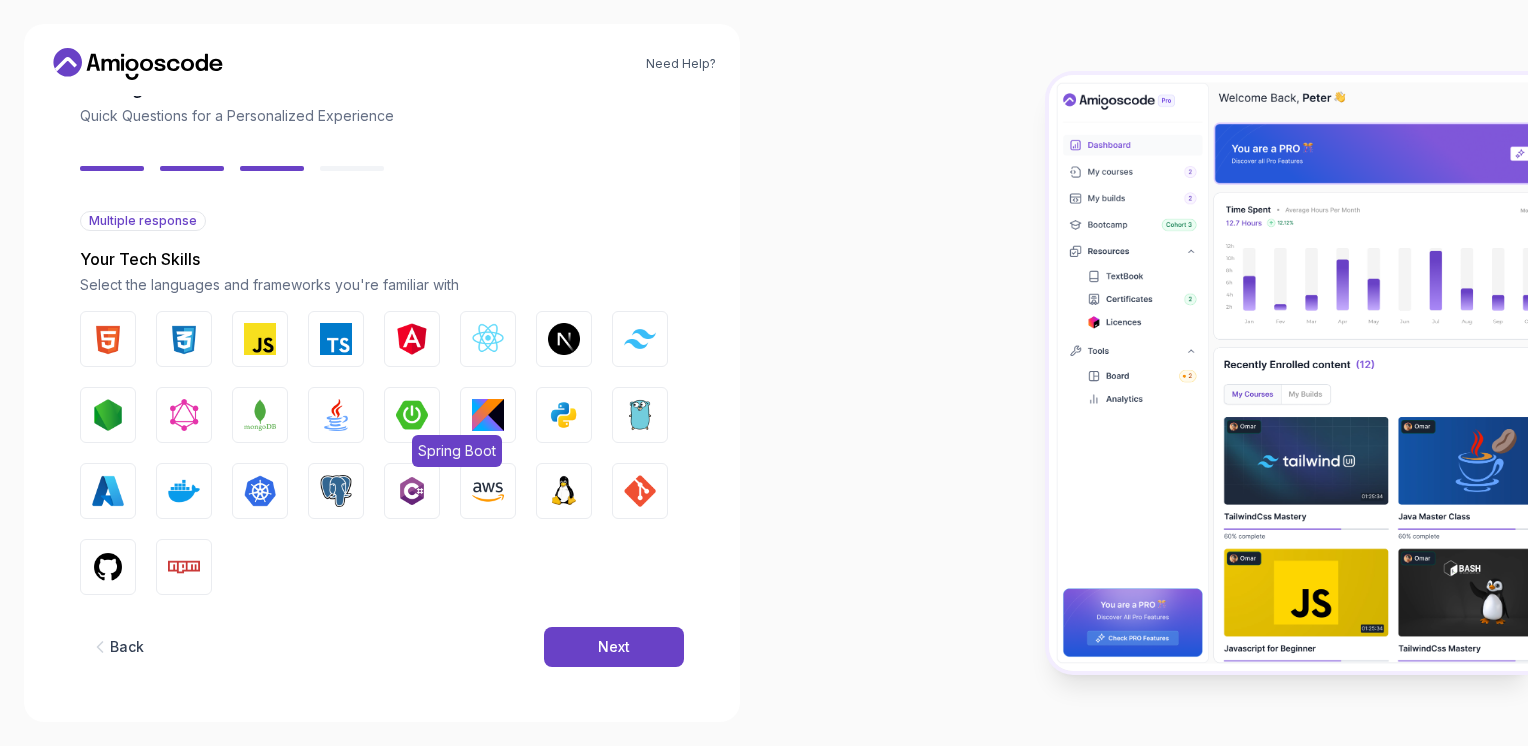 click at bounding box center (412, 415) 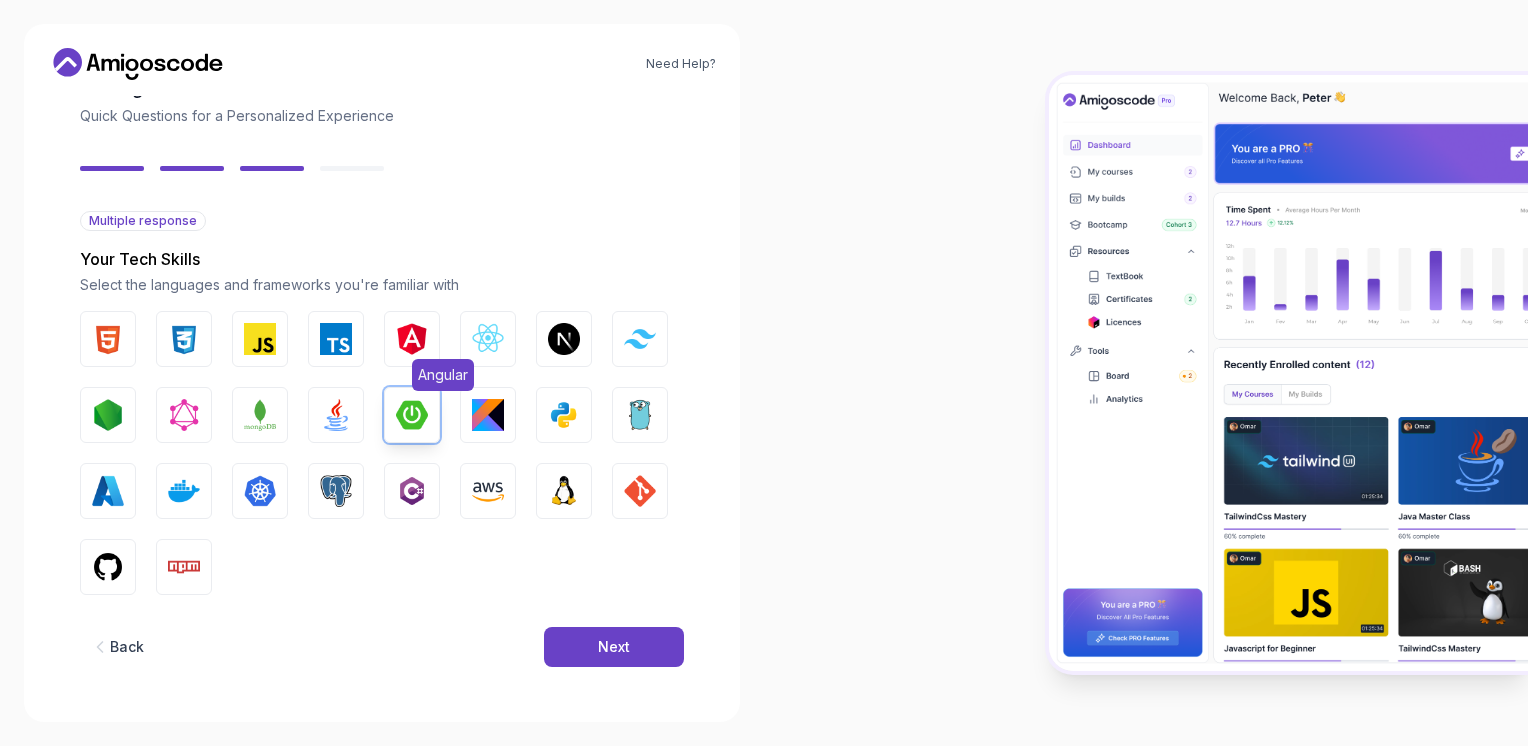 click at bounding box center (412, 339) 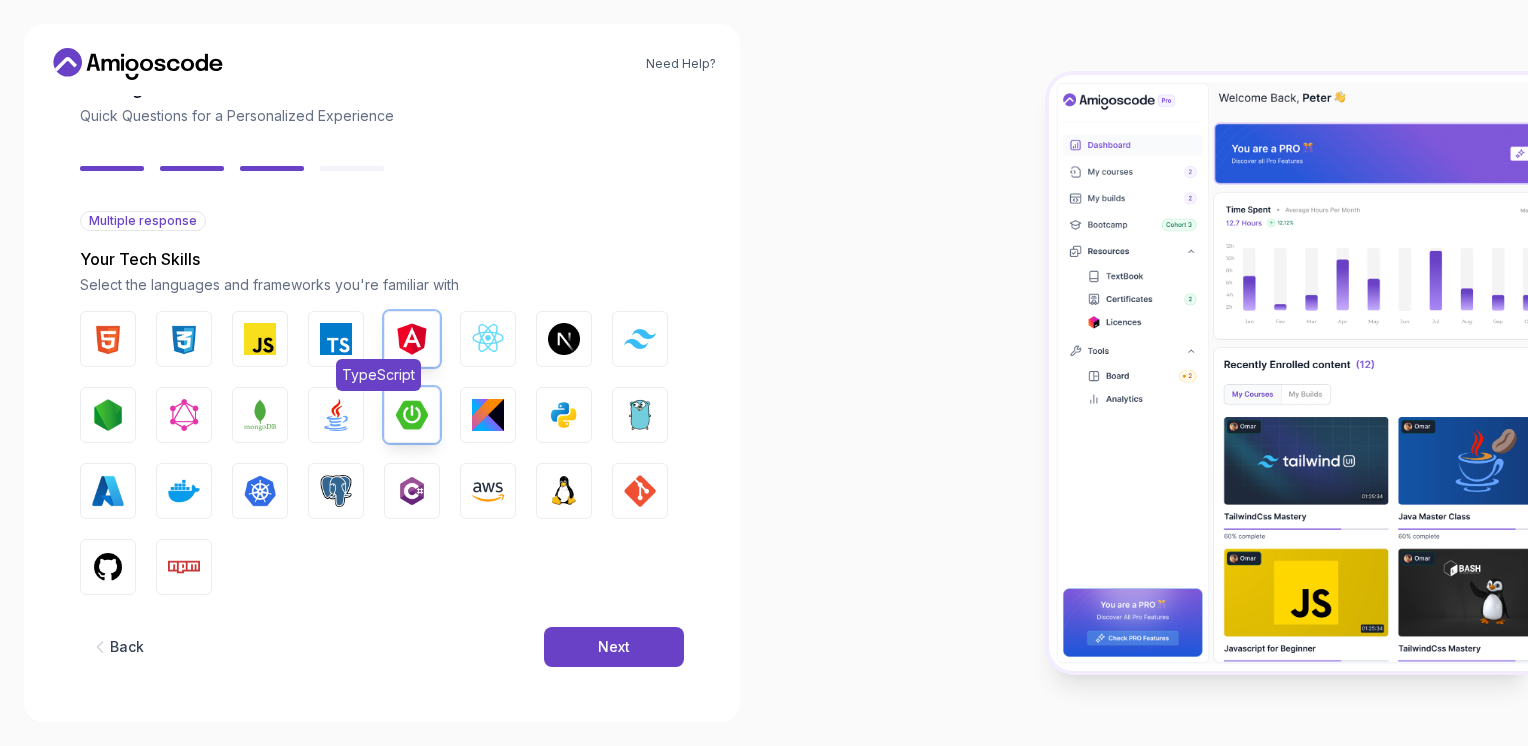 click at bounding box center [336, 339] 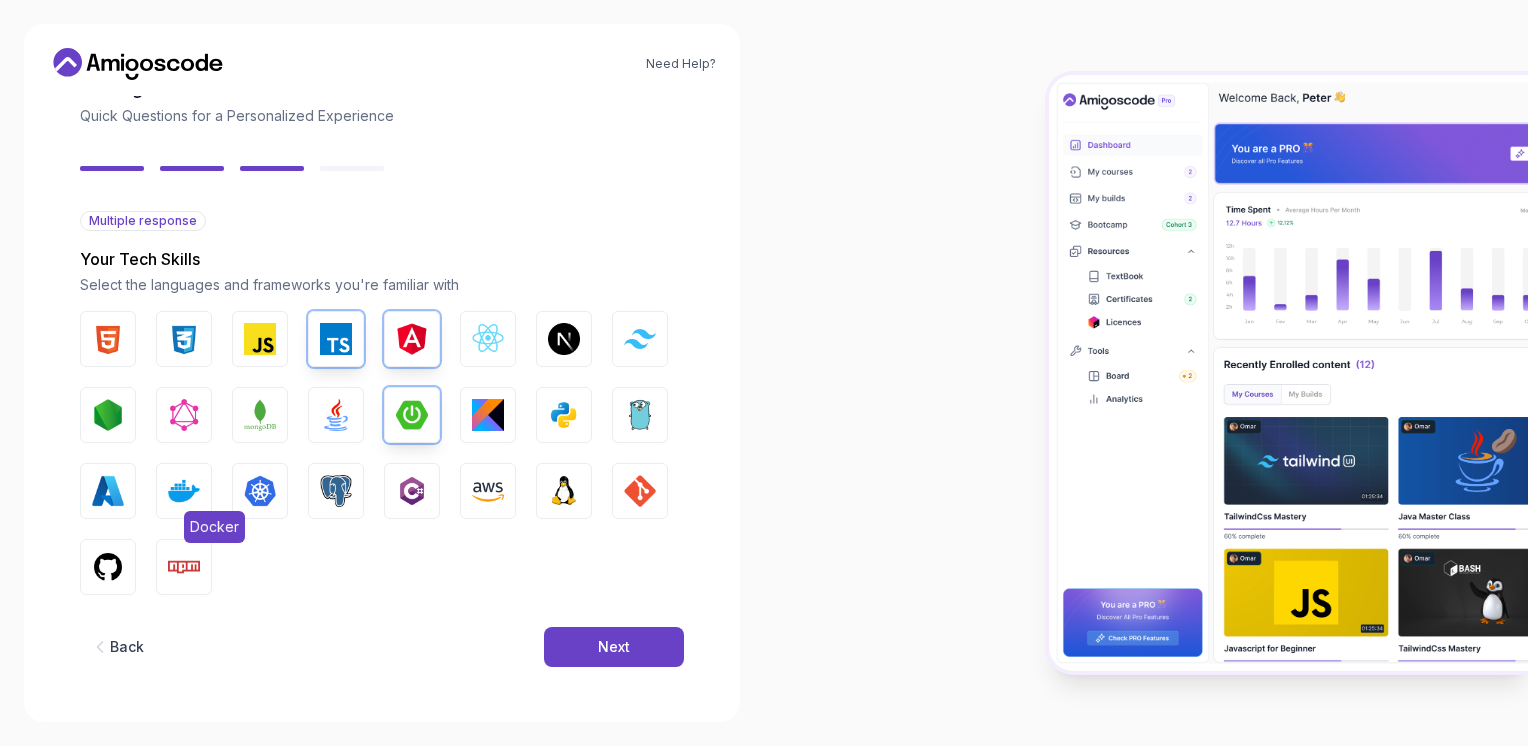 click at bounding box center (184, 491) 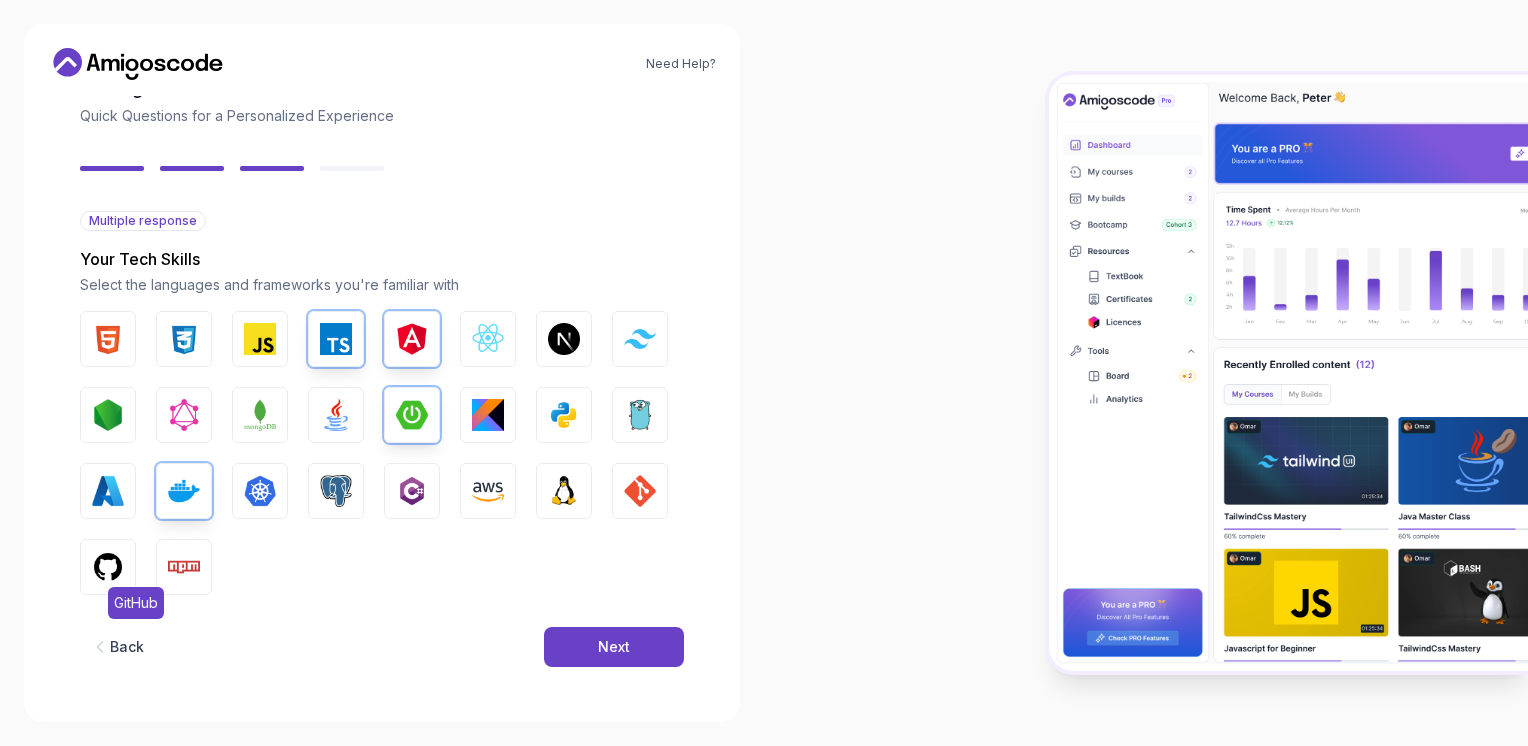 click at bounding box center [108, 567] 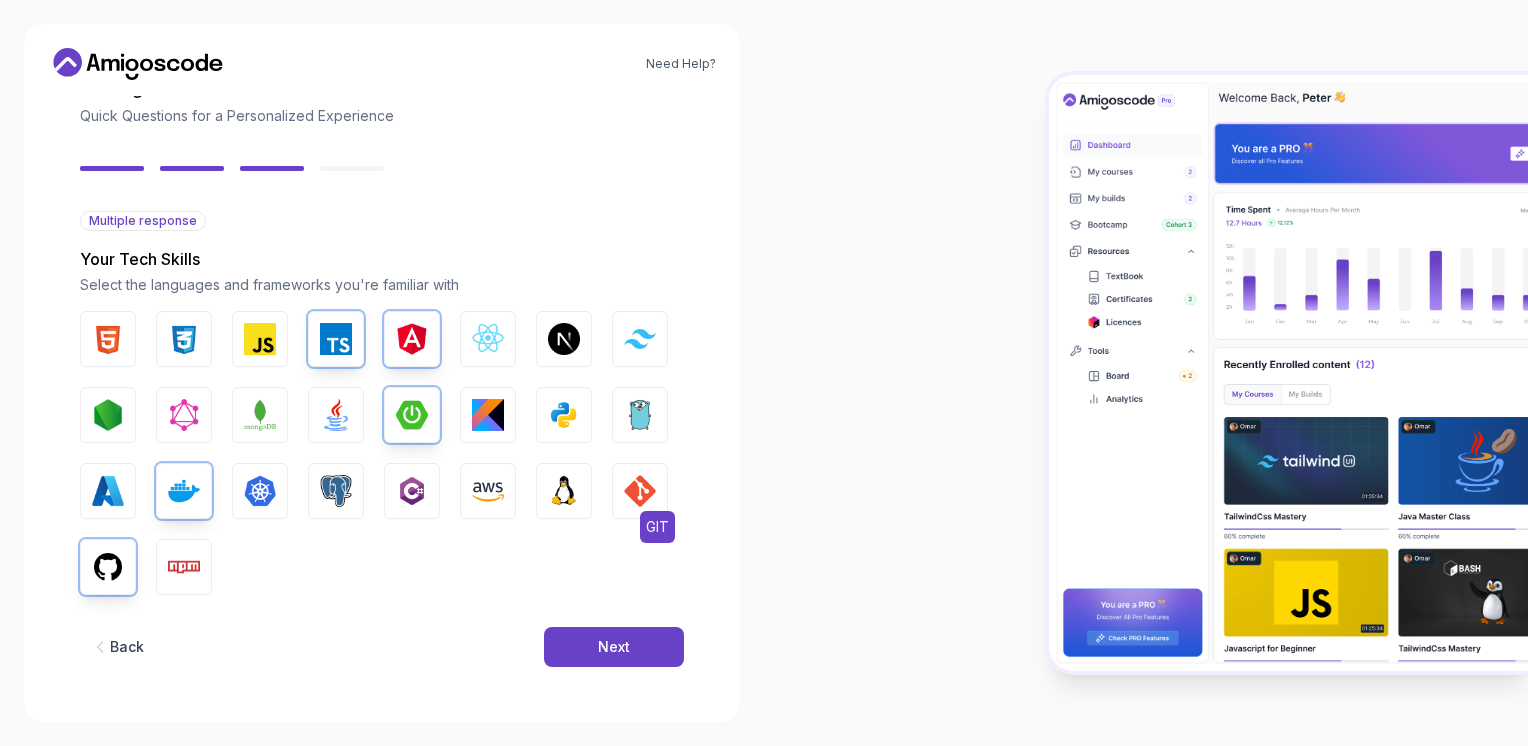 click at bounding box center [640, 491] 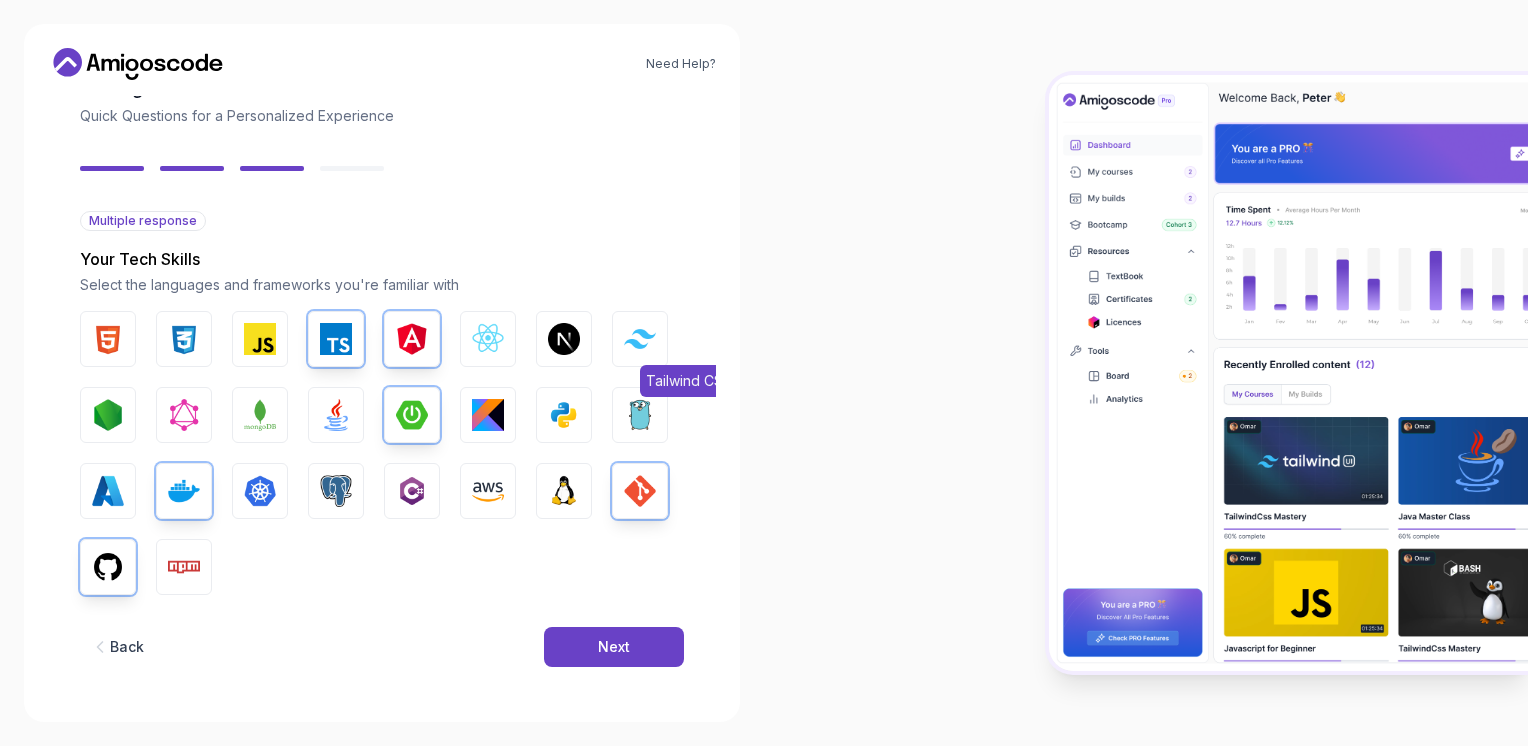 click at bounding box center (640, 338) 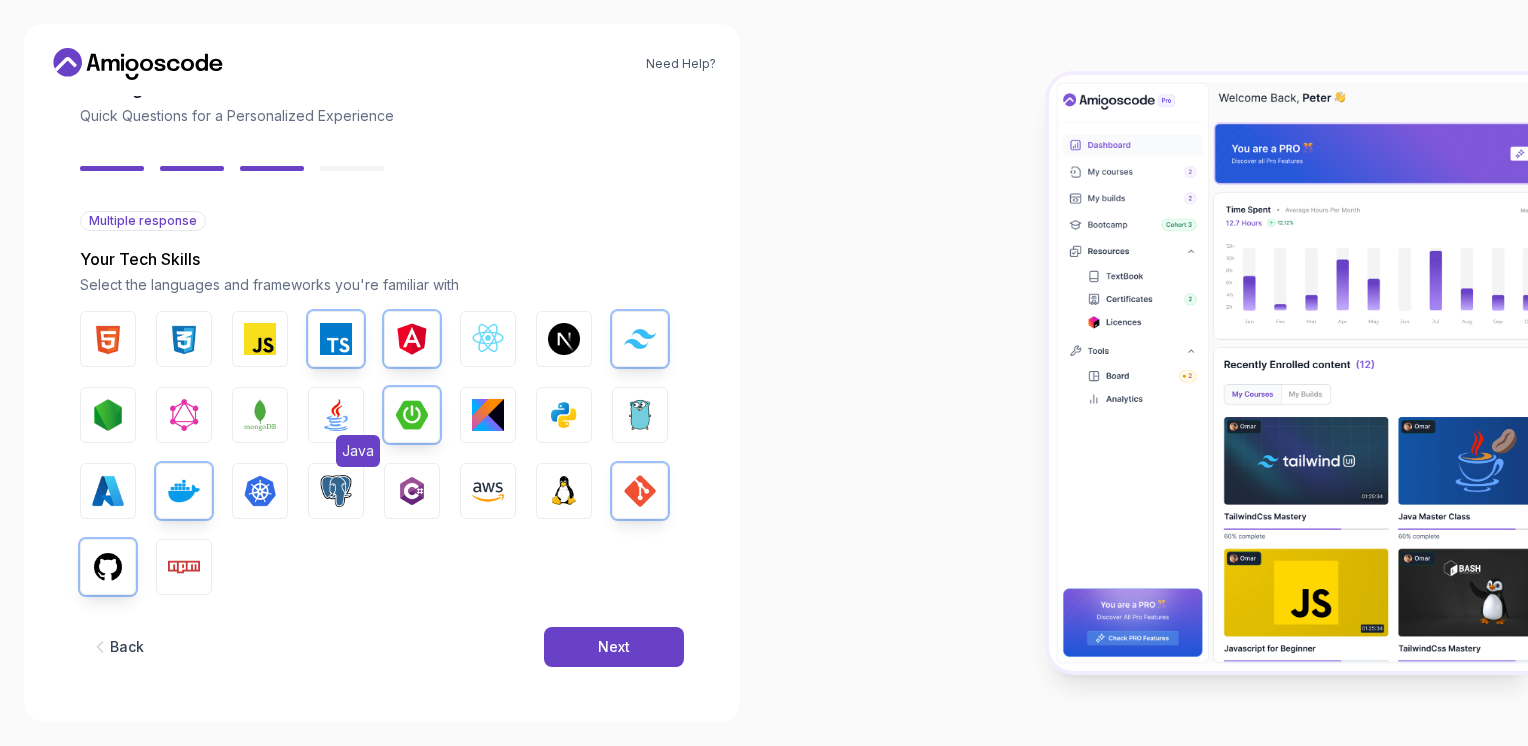 click at bounding box center [336, 415] 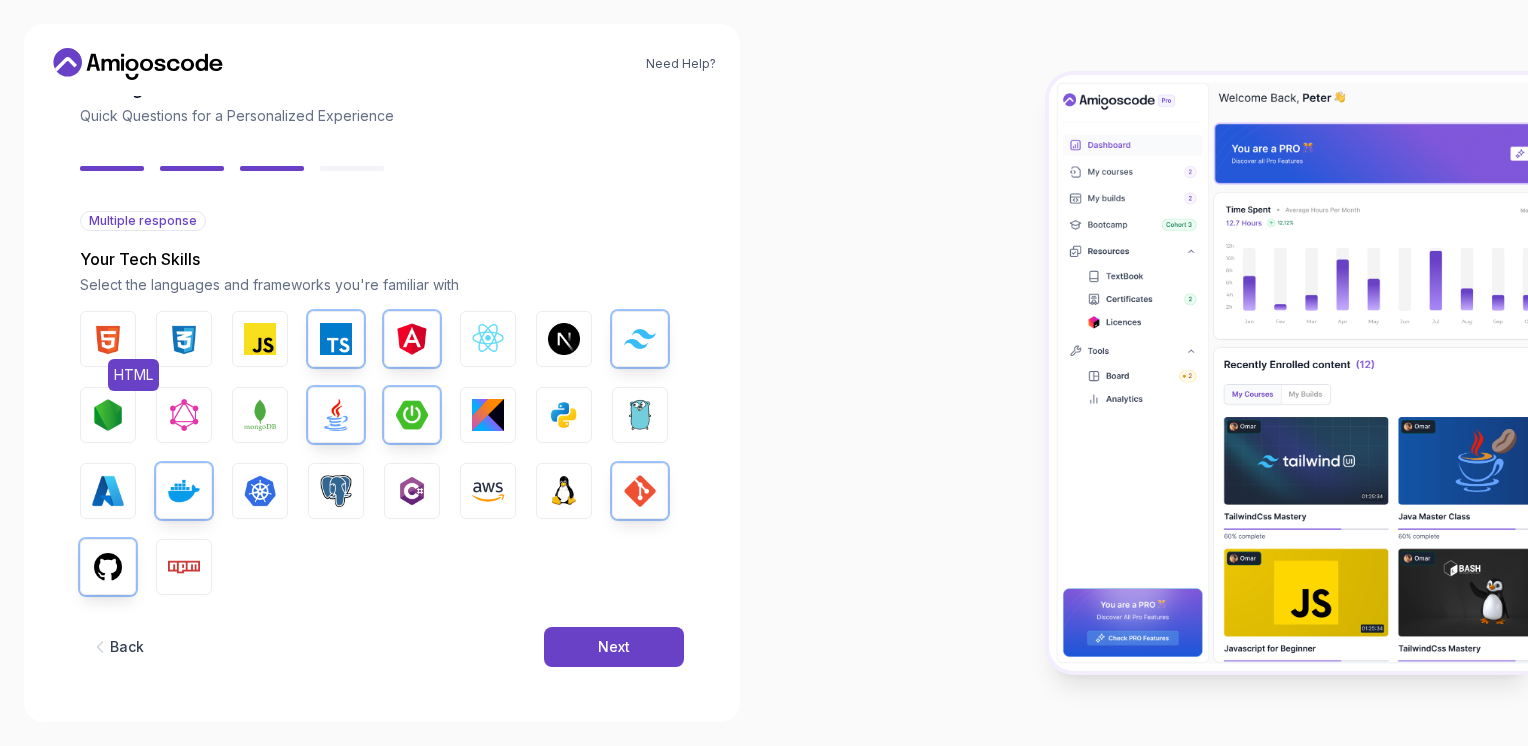 click on "HTML" at bounding box center [133, 375] 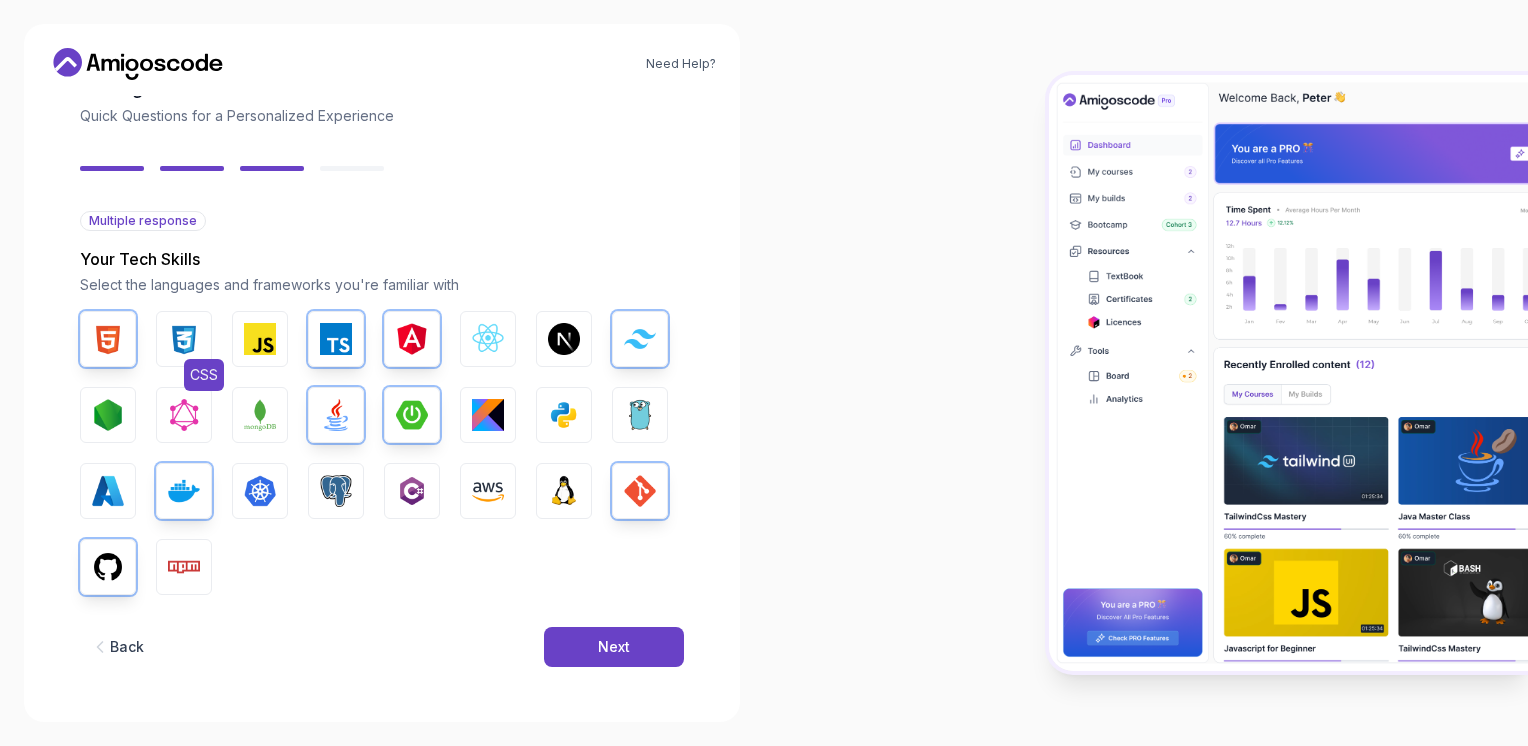click at bounding box center [184, 339] 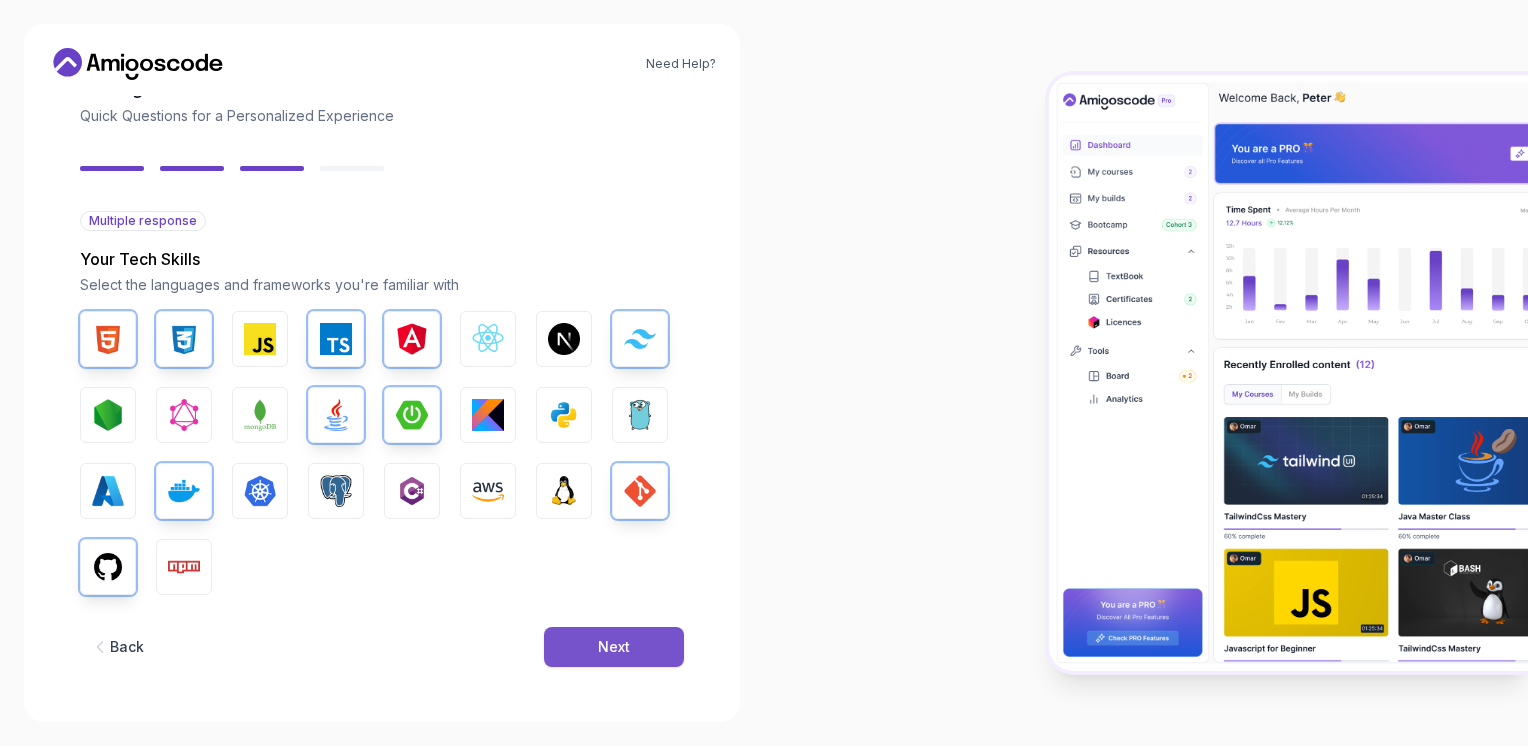 click on "Next" at bounding box center [614, 647] 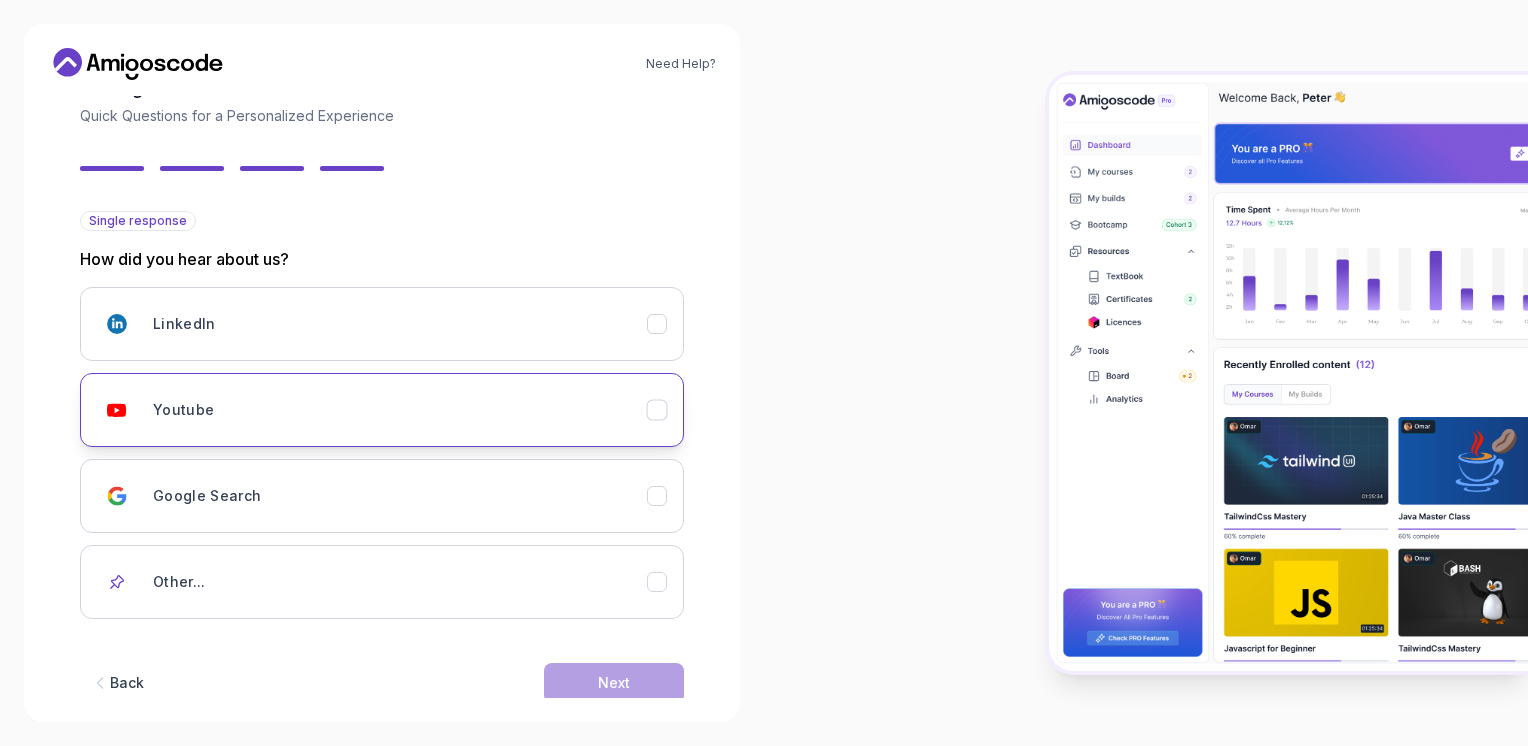 click 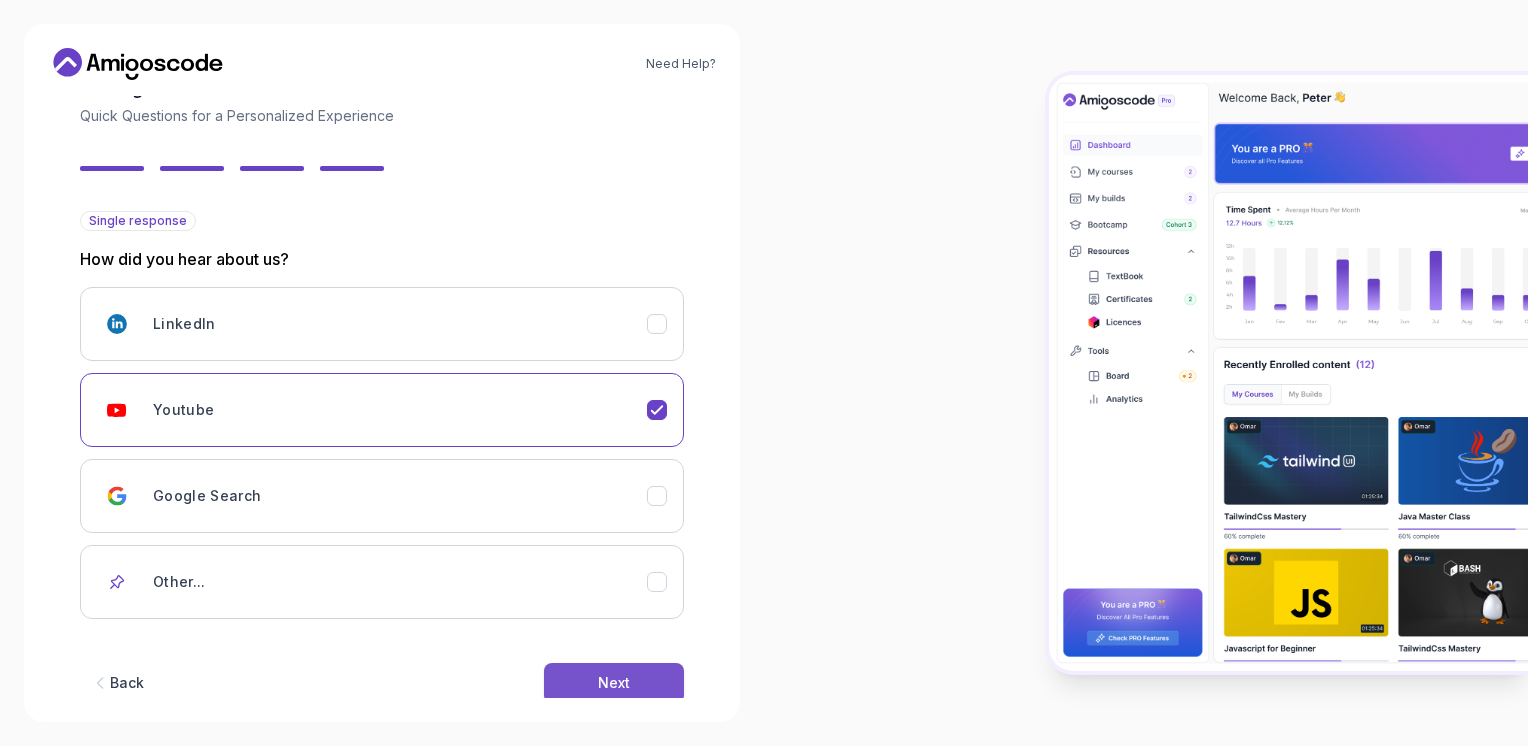 click on "Next" at bounding box center [614, 683] 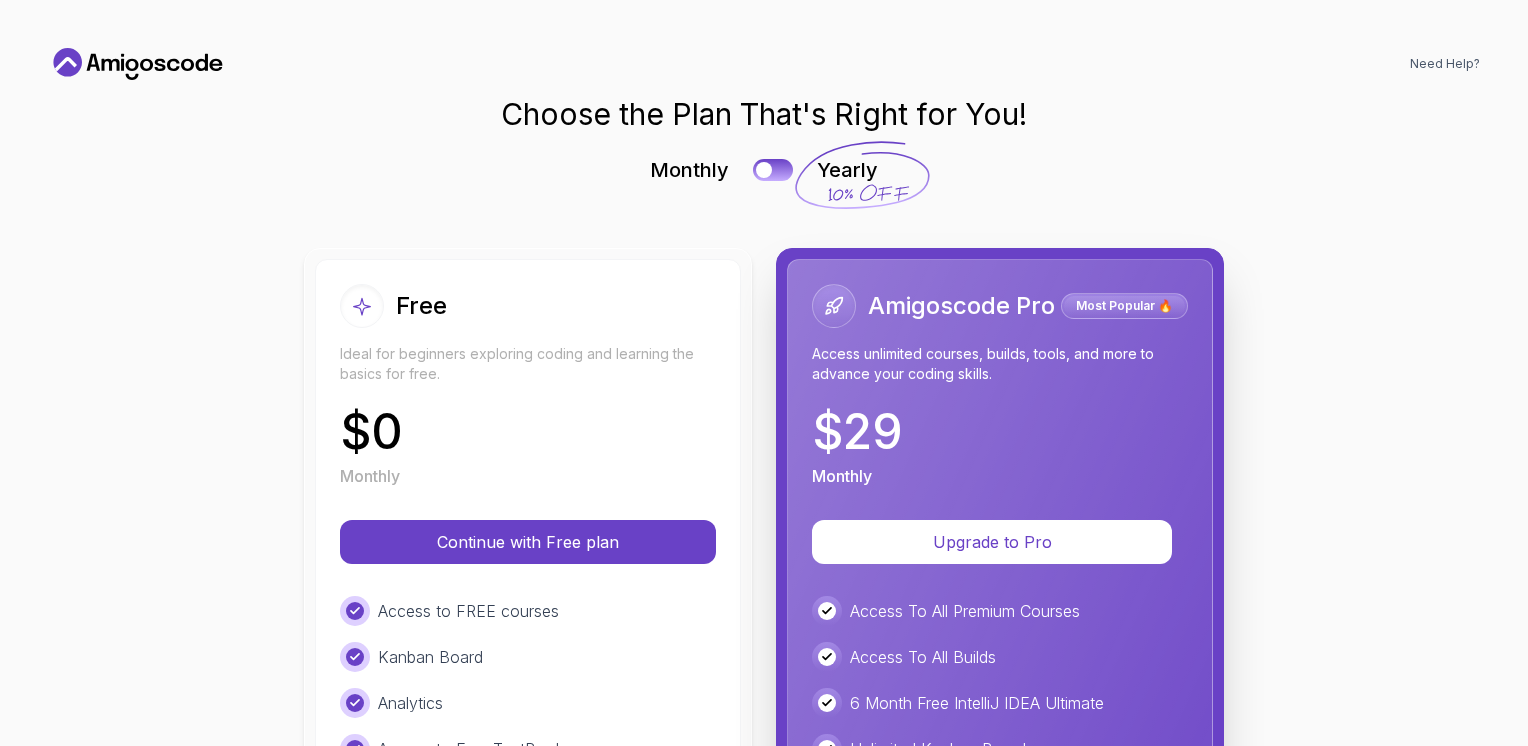 scroll, scrollTop: 0, scrollLeft: 0, axis: both 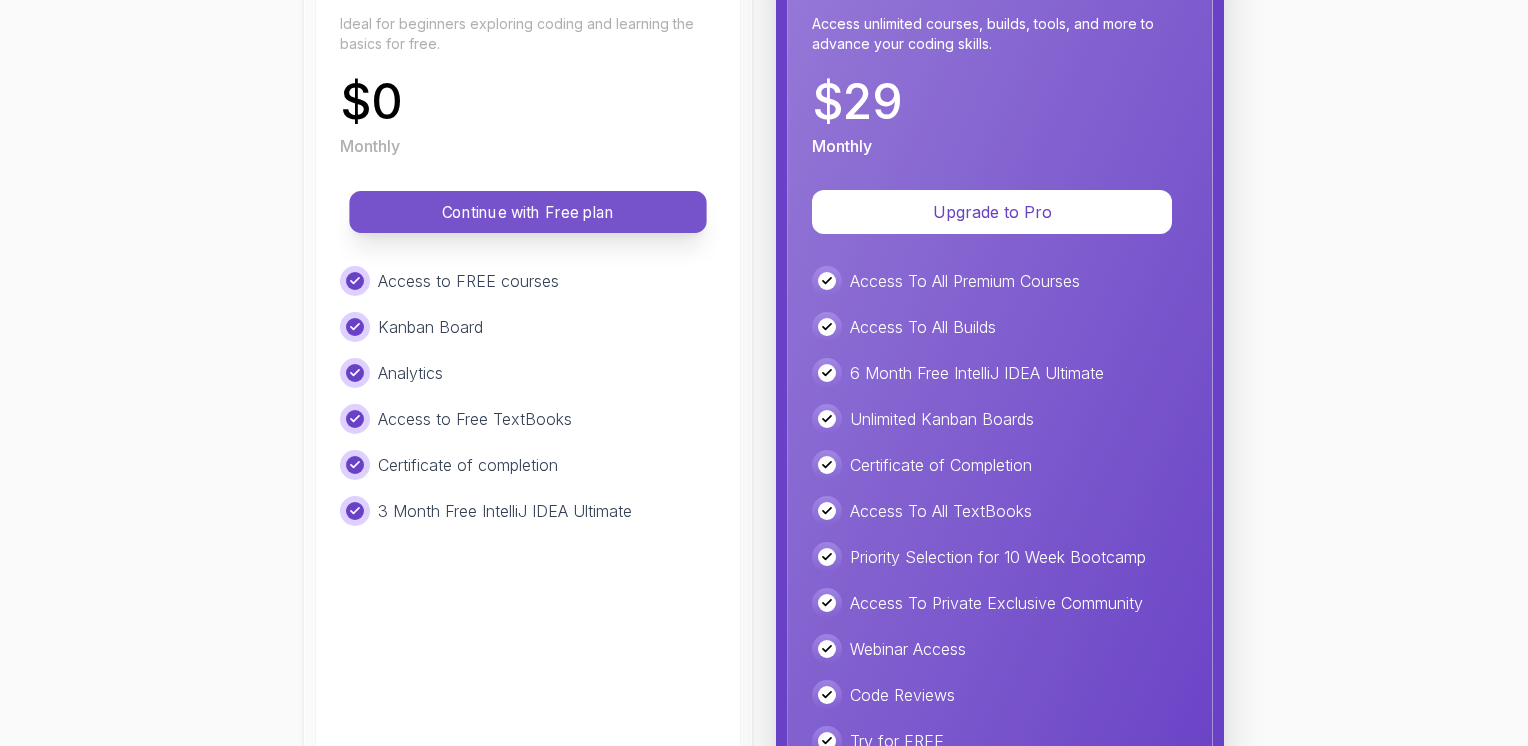 click on "Continue with Free plan" at bounding box center [528, 212] 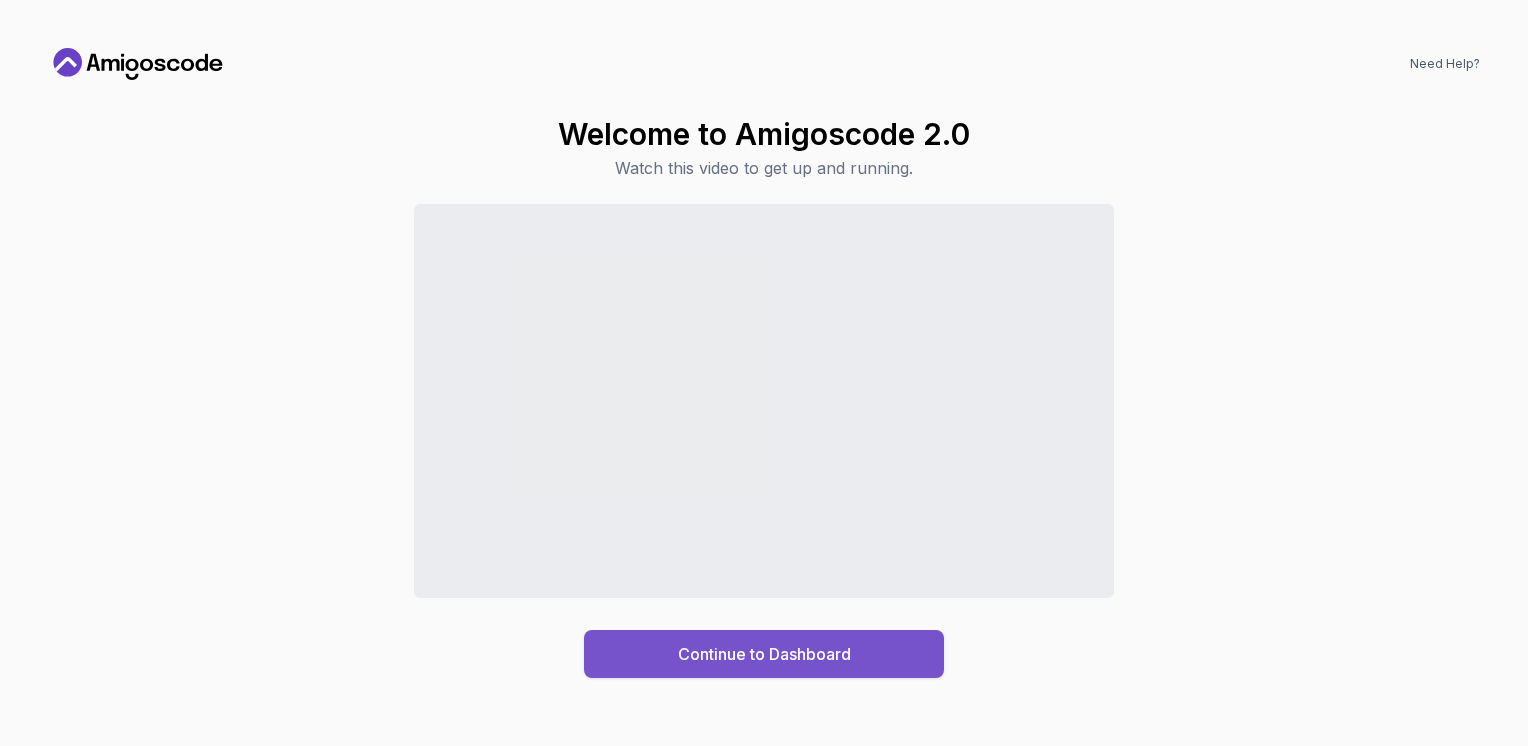 click on "Continue to Dashboard" at bounding box center [764, 654] 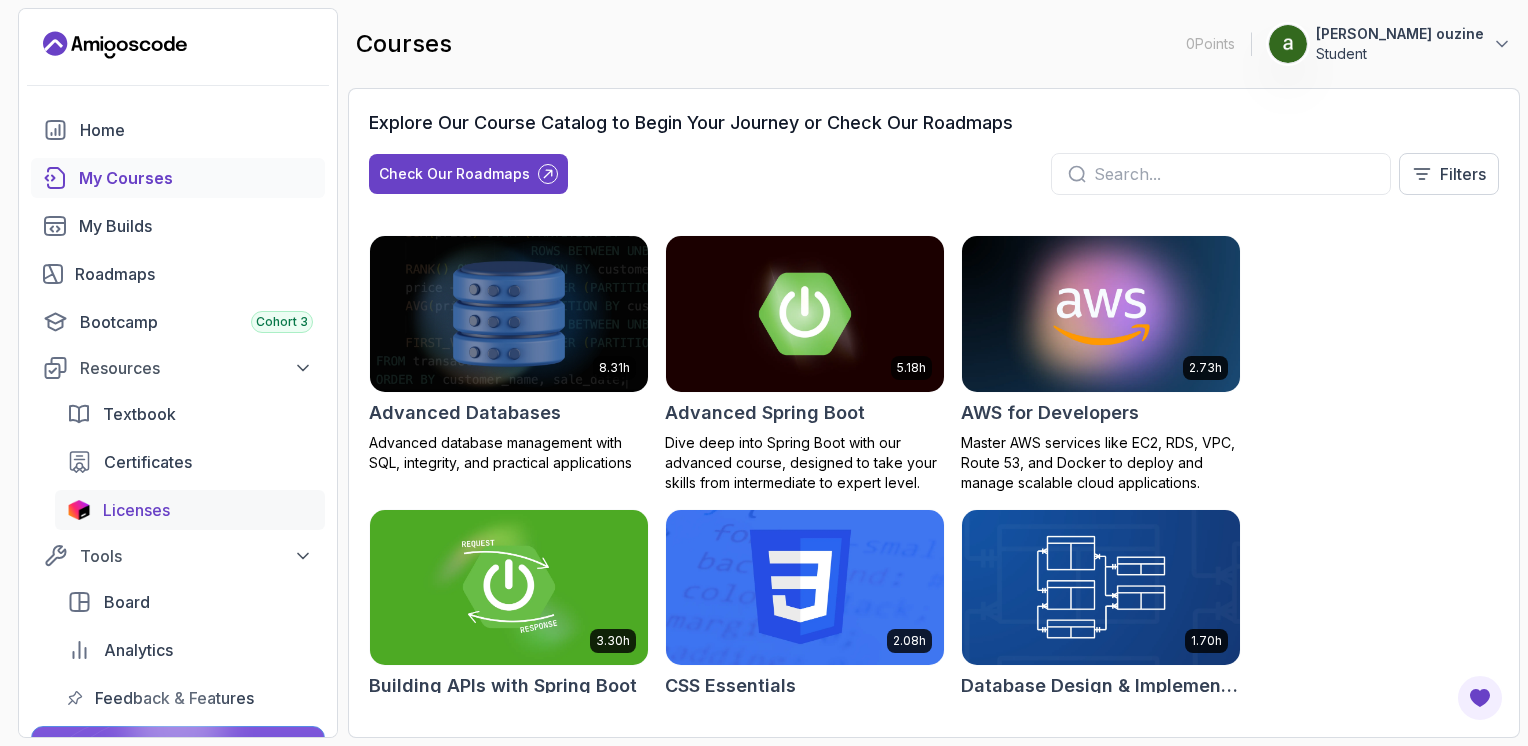 click on "Licenses" at bounding box center [208, 510] 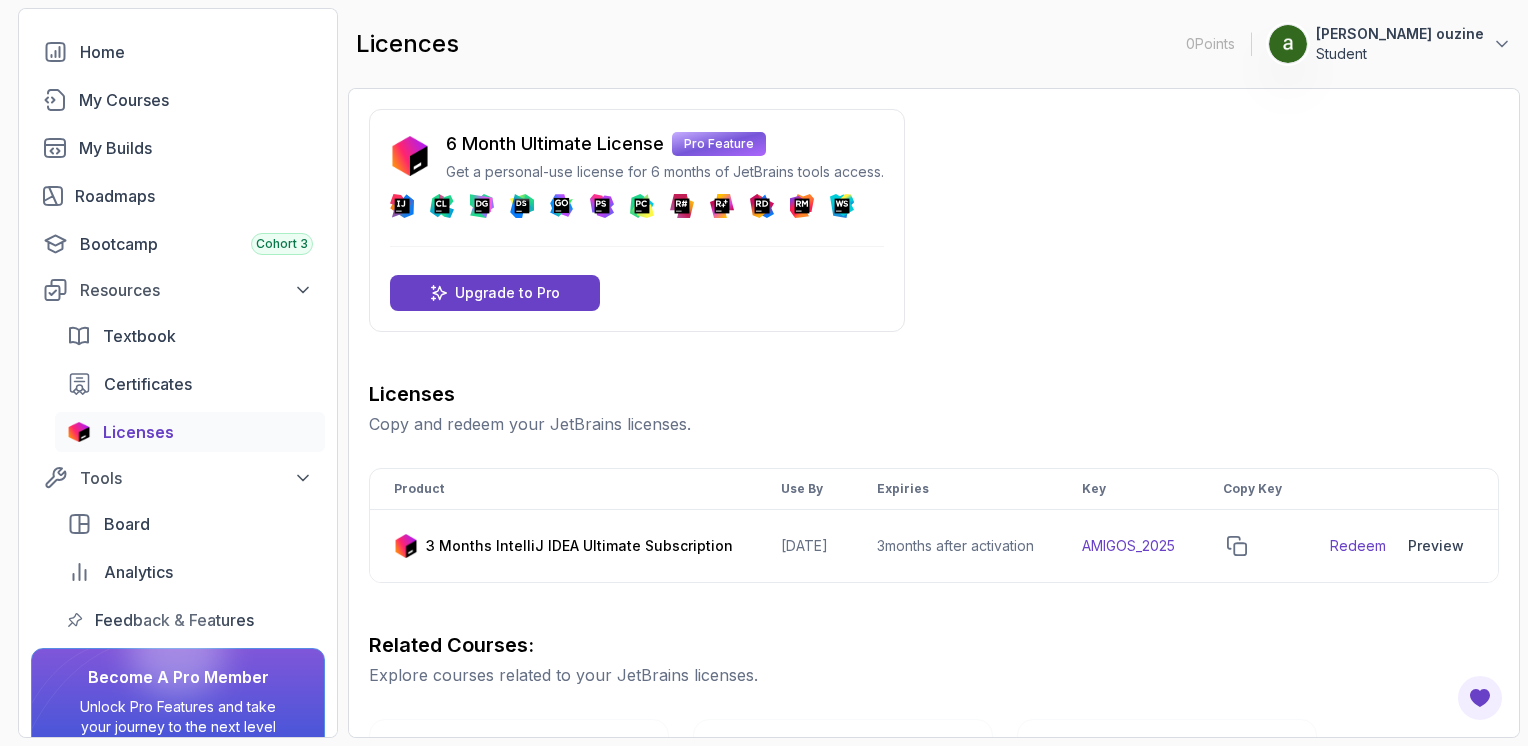 scroll, scrollTop: 79, scrollLeft: 0, axis: vertical 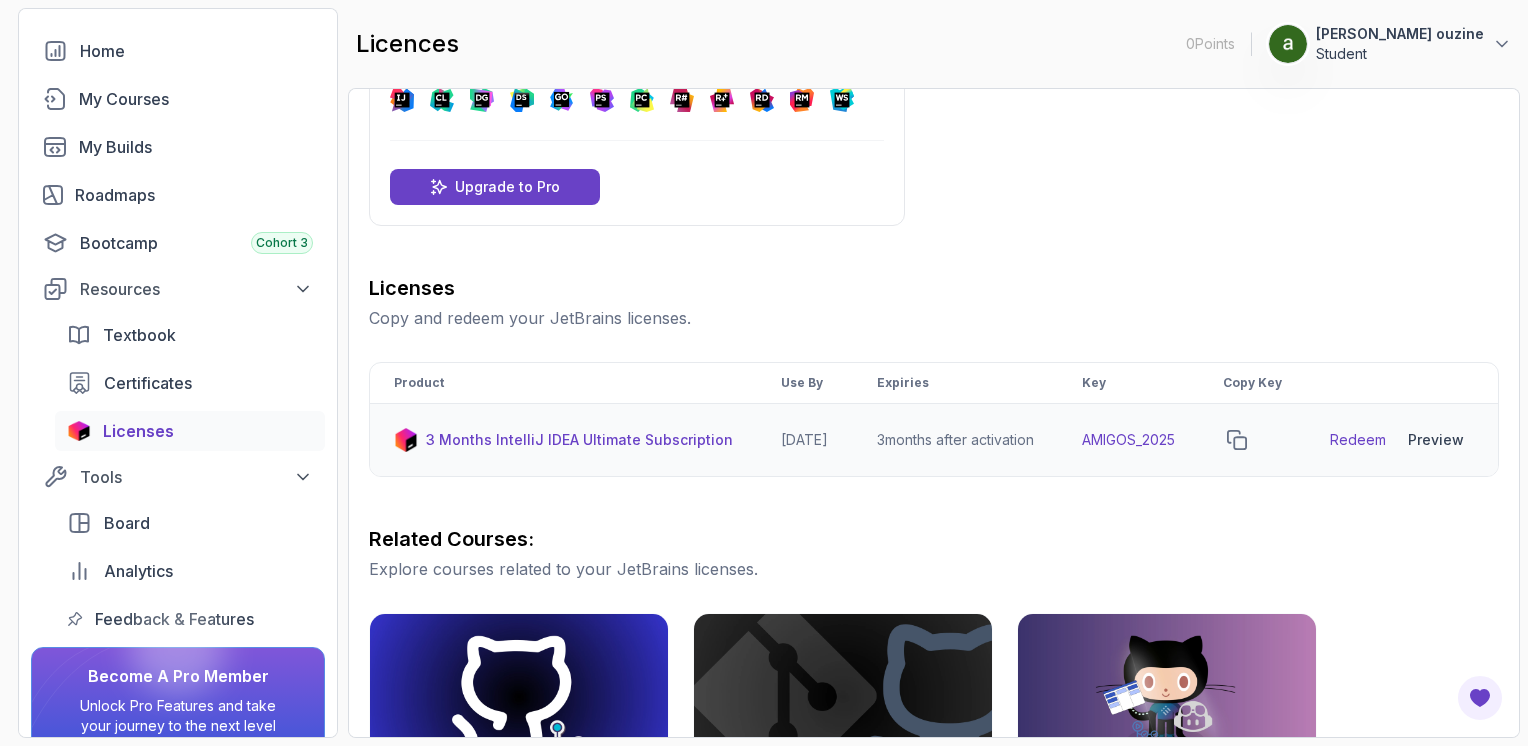 click on "2026-06-12" at bounding box center (804, 440) 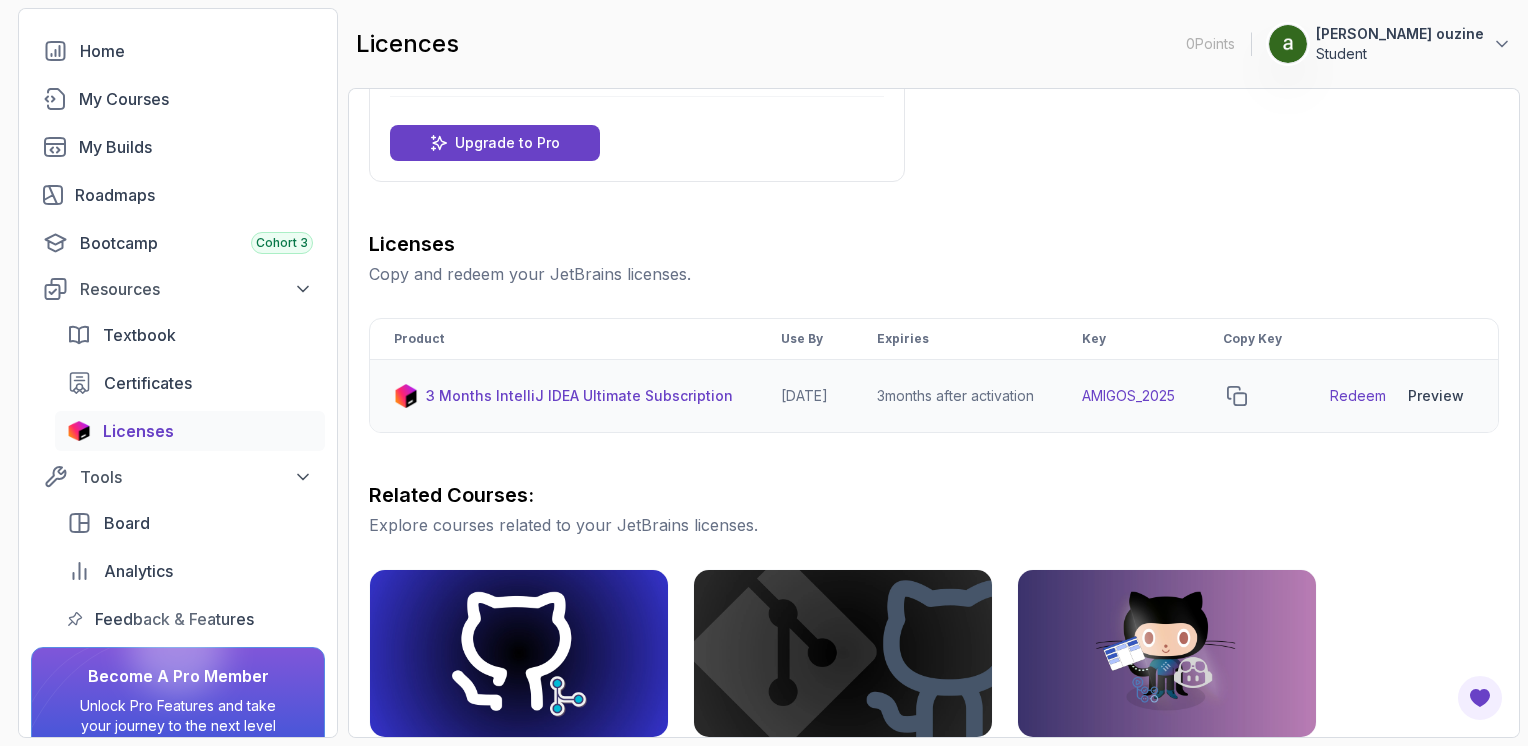 scroll, scrollTop: 149, scrollLeft: 0, axis: vertical 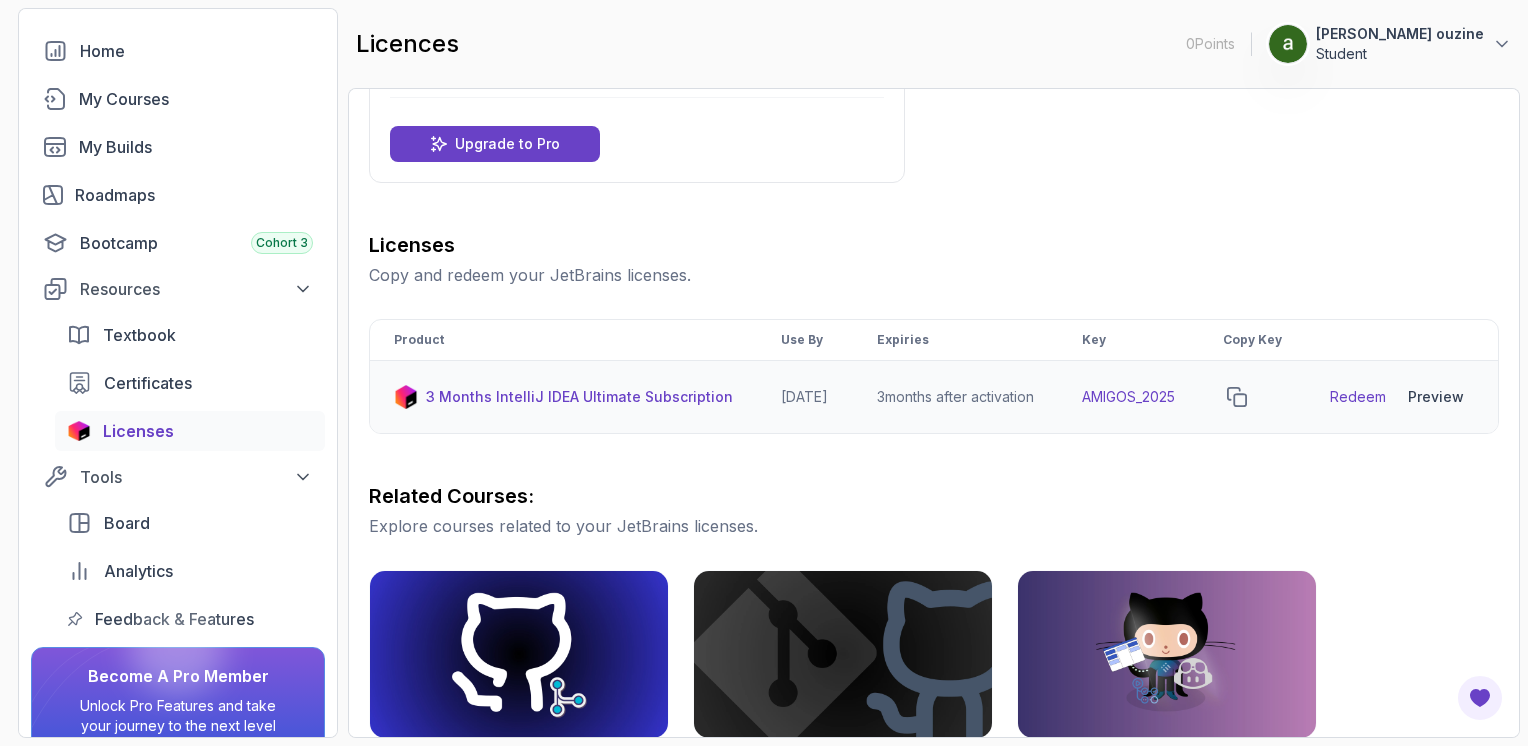 click on "Redeem" at bounding box center (1358, 397) 